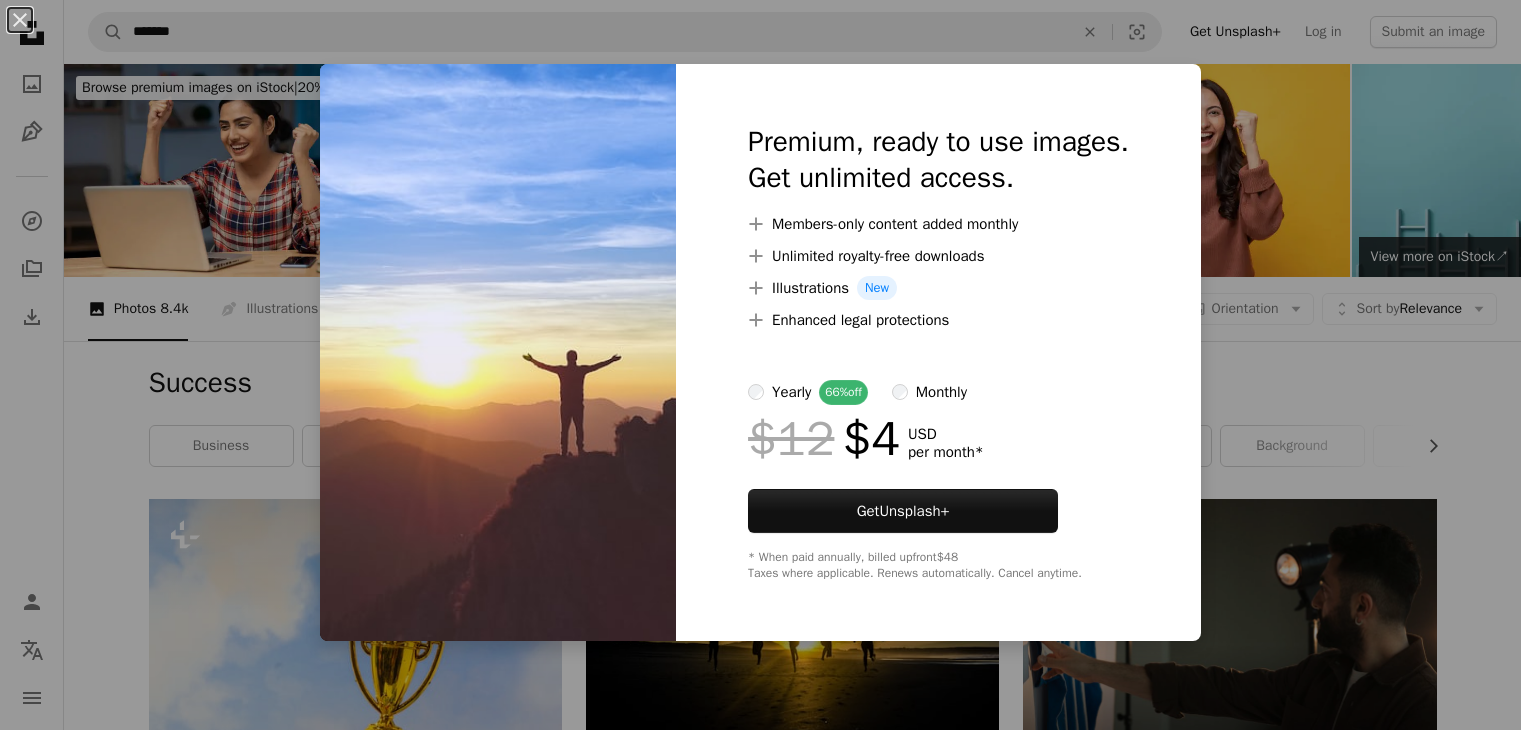 scroll, scrollTop: 1400, scrollLeft: 0, axis: vertical 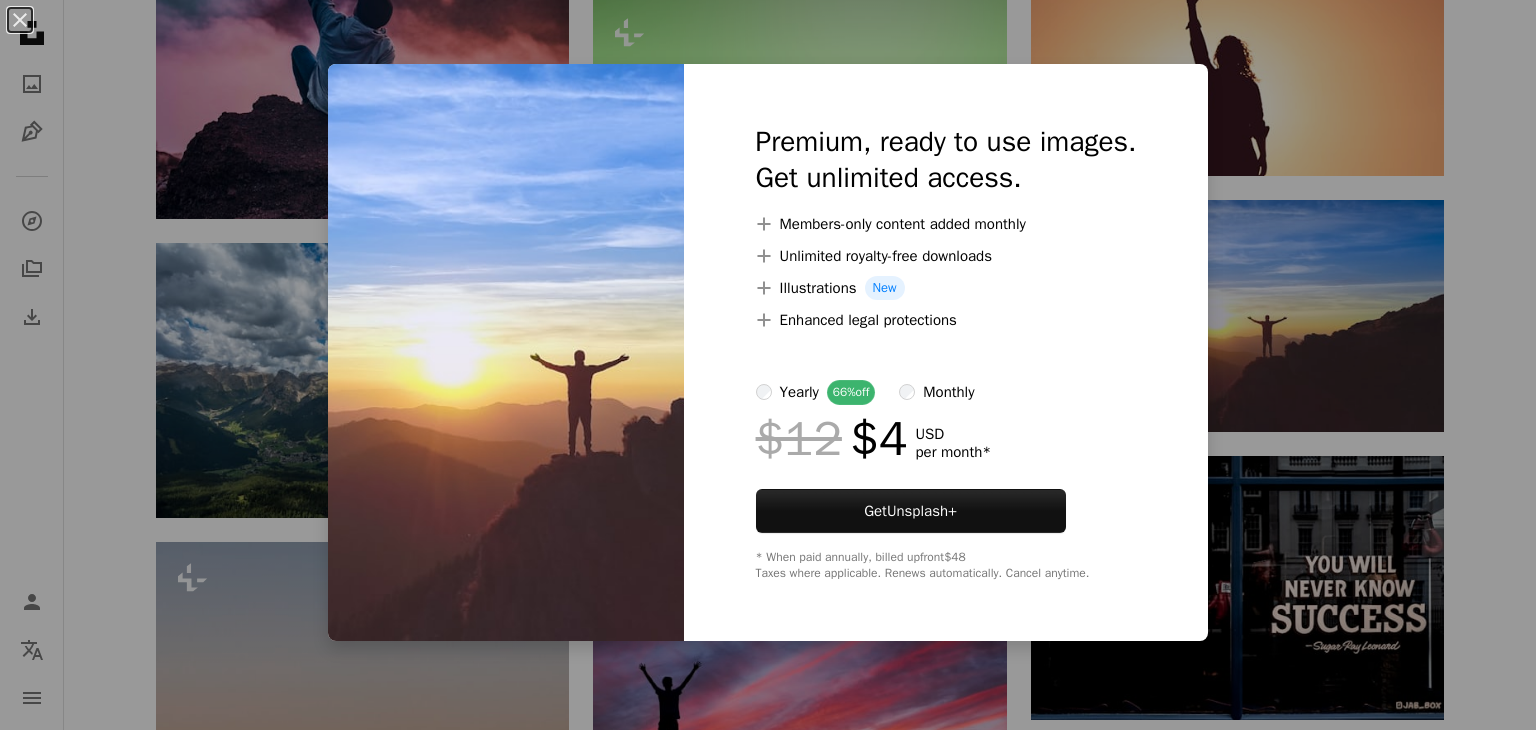 click on "An X shape Premium, ready to use images. Get unlimited access. A plus sign Members-only content added monthly A plus sign Unlimited royalty-free downloads A plus sign Illustrations  New A plus sign Enhanced legal protections yearly 66%  off monthly $12   $4 USD per month * Get  Unsplash+ * When paid annually, billed upfront  $48 Taxes where applicable. Renews automatically. Cancel anytime." at bounding box center (768, 365) 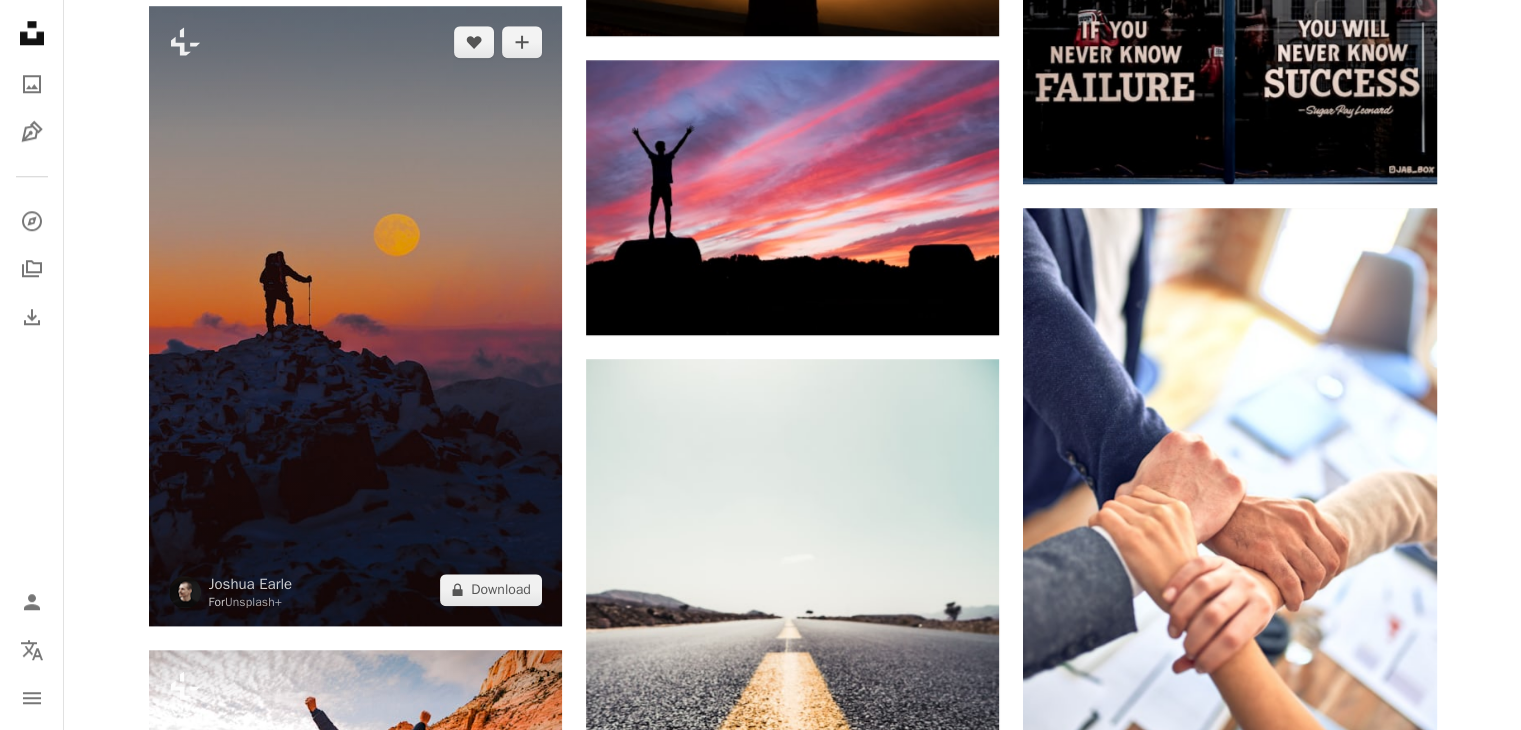scroll, scrollTop: 2057, scrollLeft: 0, axis: vertical 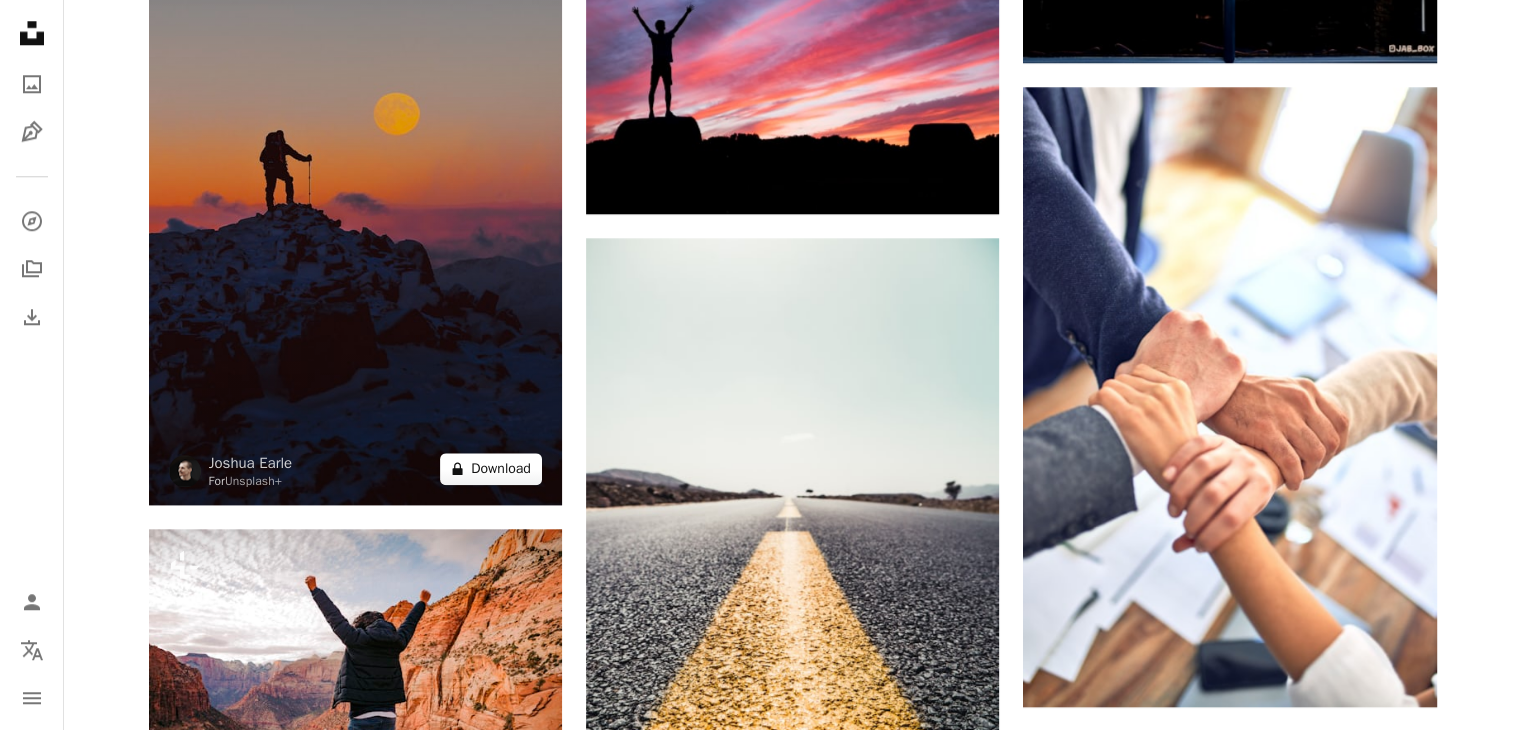 click on "A lock Download" at bounding box center [491, 469] 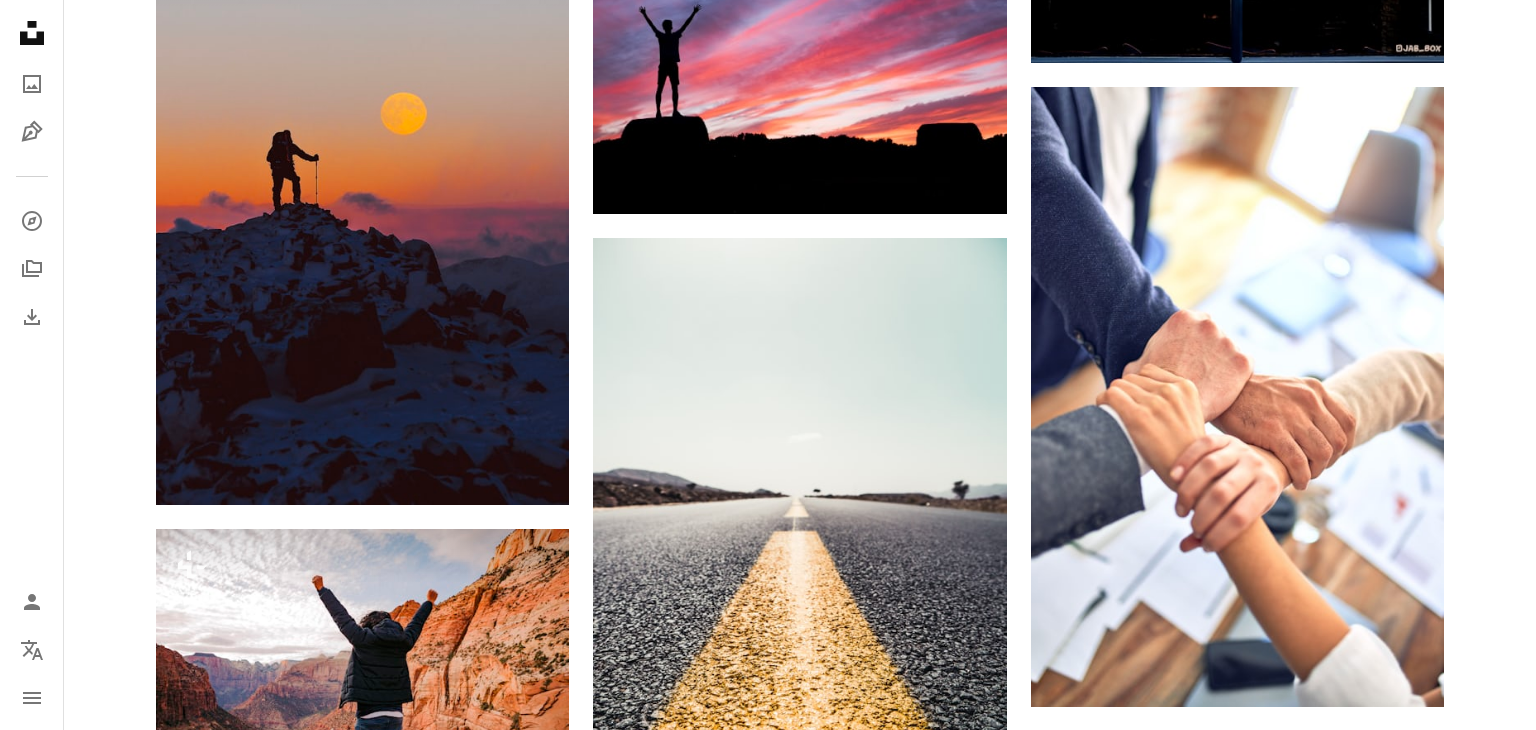 click on "An X shape Premium, ready to use images. Get unlimited access. A plus sign Members-only content added monthly A plus sign Unlimited royalty-free downloads A plus sign Illustrations  New A plus sign Enhanced legal protections yearly 66%  off monthly $12   $4 USD per month * Get  Unsplash+ * When paid annually, billed upfront  $48 Taxes where applicable. Renews automatically. Cancel anytime." at bounding box center (768, 2896) 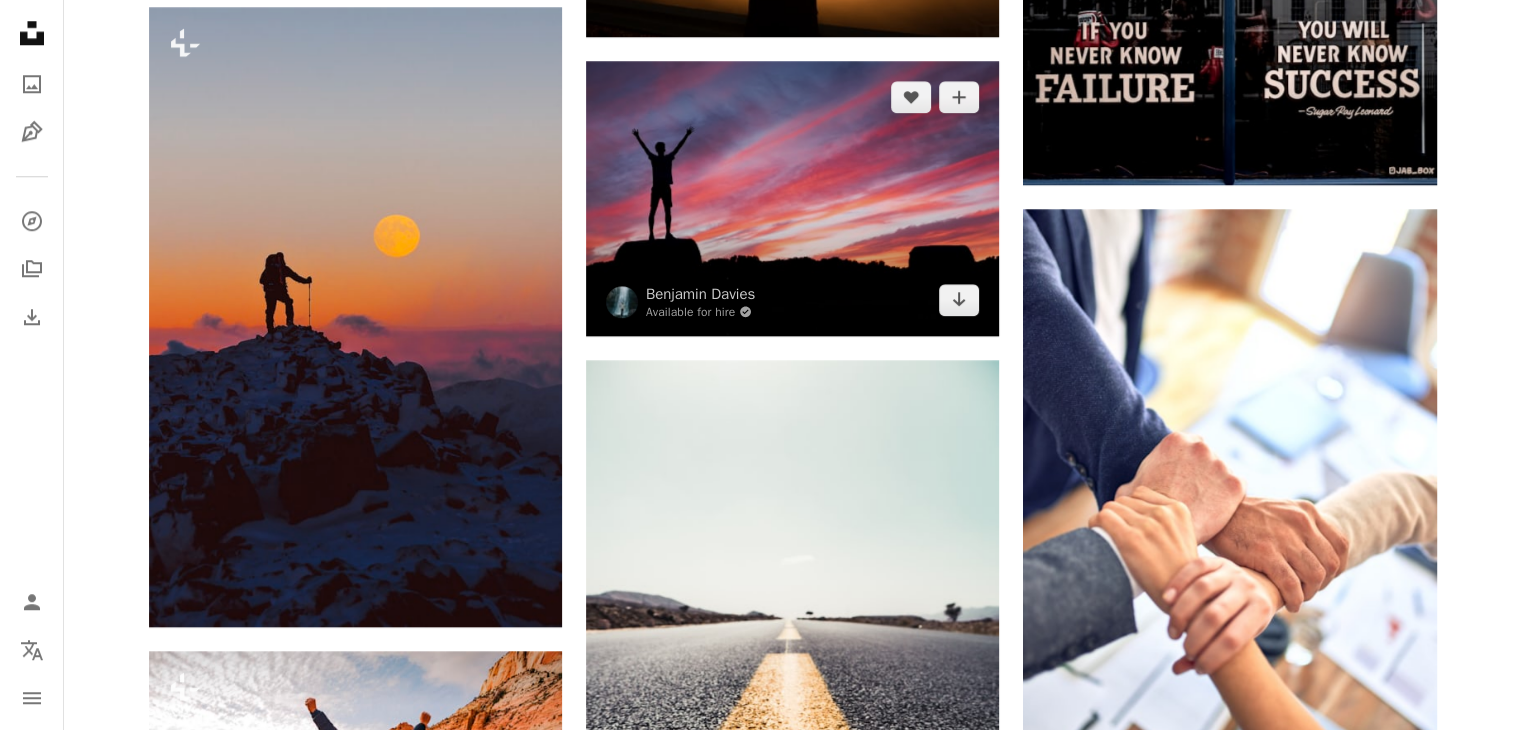 scroll, scrollTop: 1957, scrollLeft: 0, axis: vertical 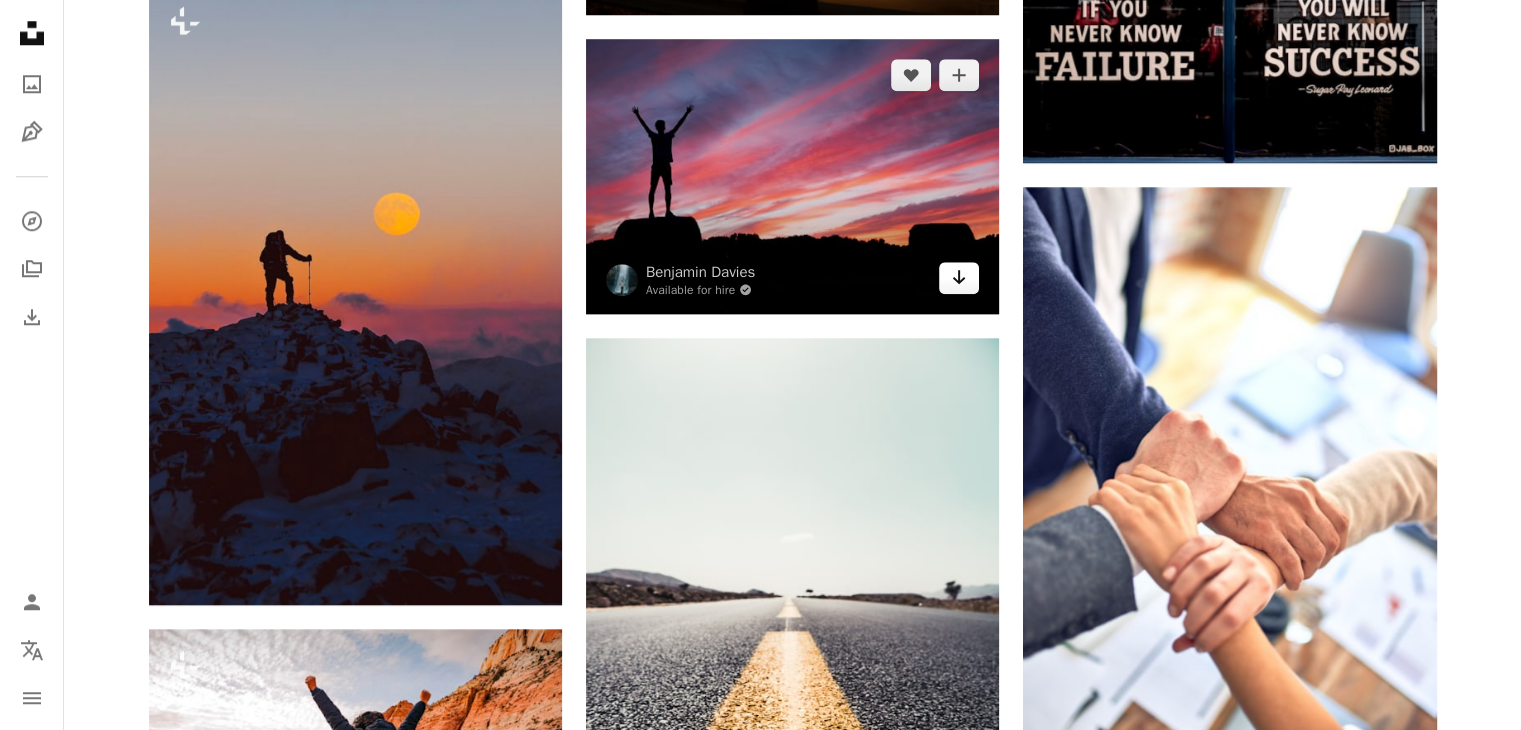click on "Arrow pointing down" 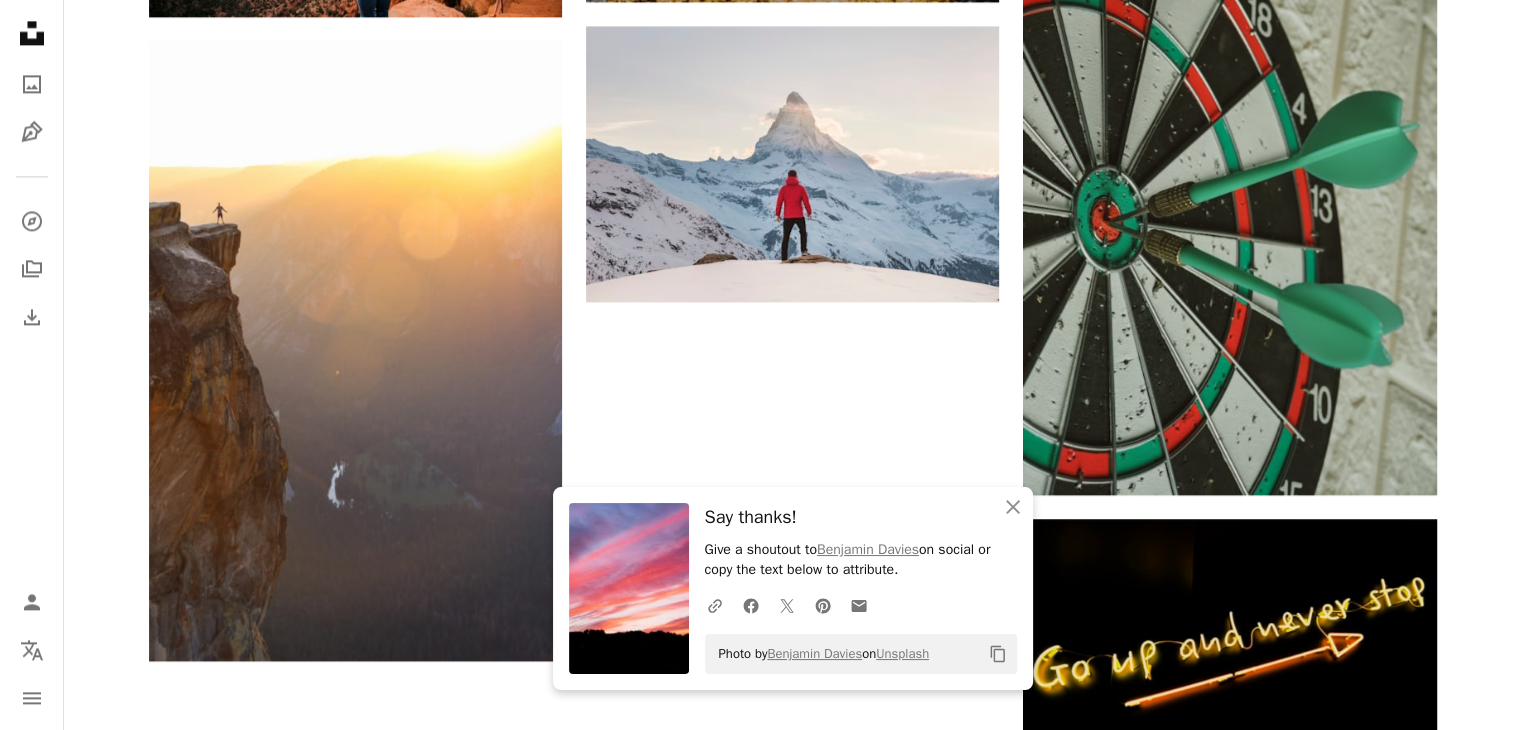 scroll, scrollTop: 2857, scrollLeft: 0, axis: vertical 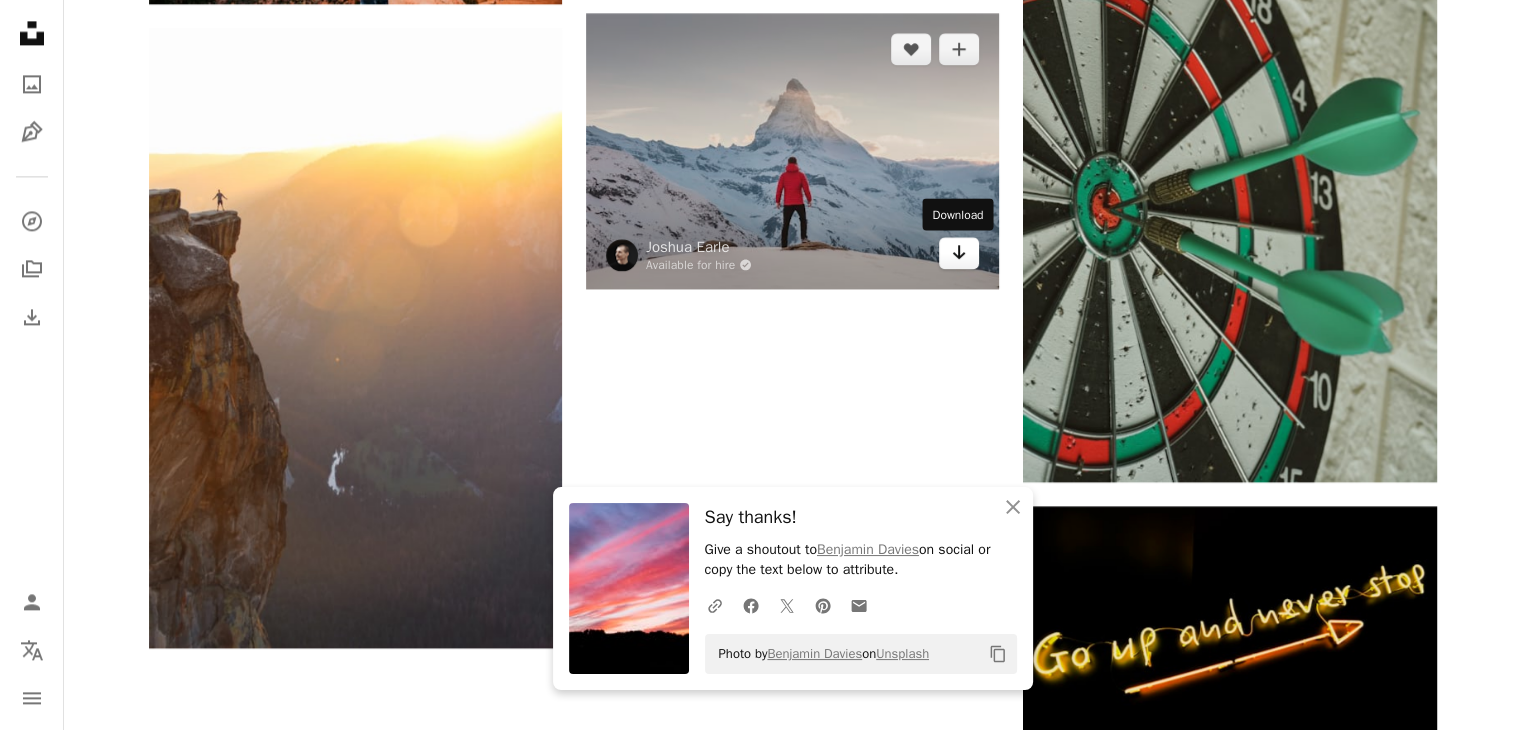 click on "Arrow pointing down" 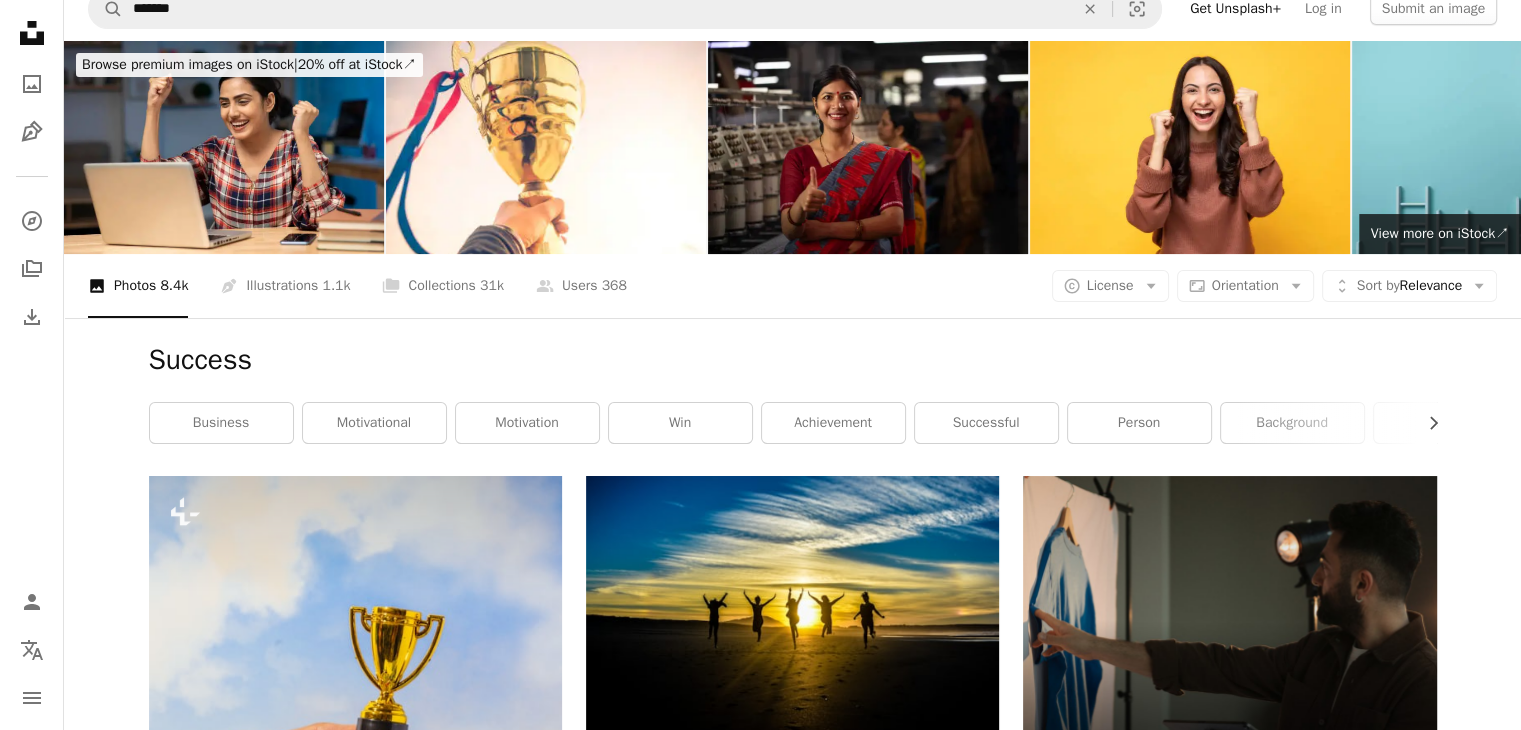 scroll, scrollTop: 0, scrollLeft: 0, axis: both 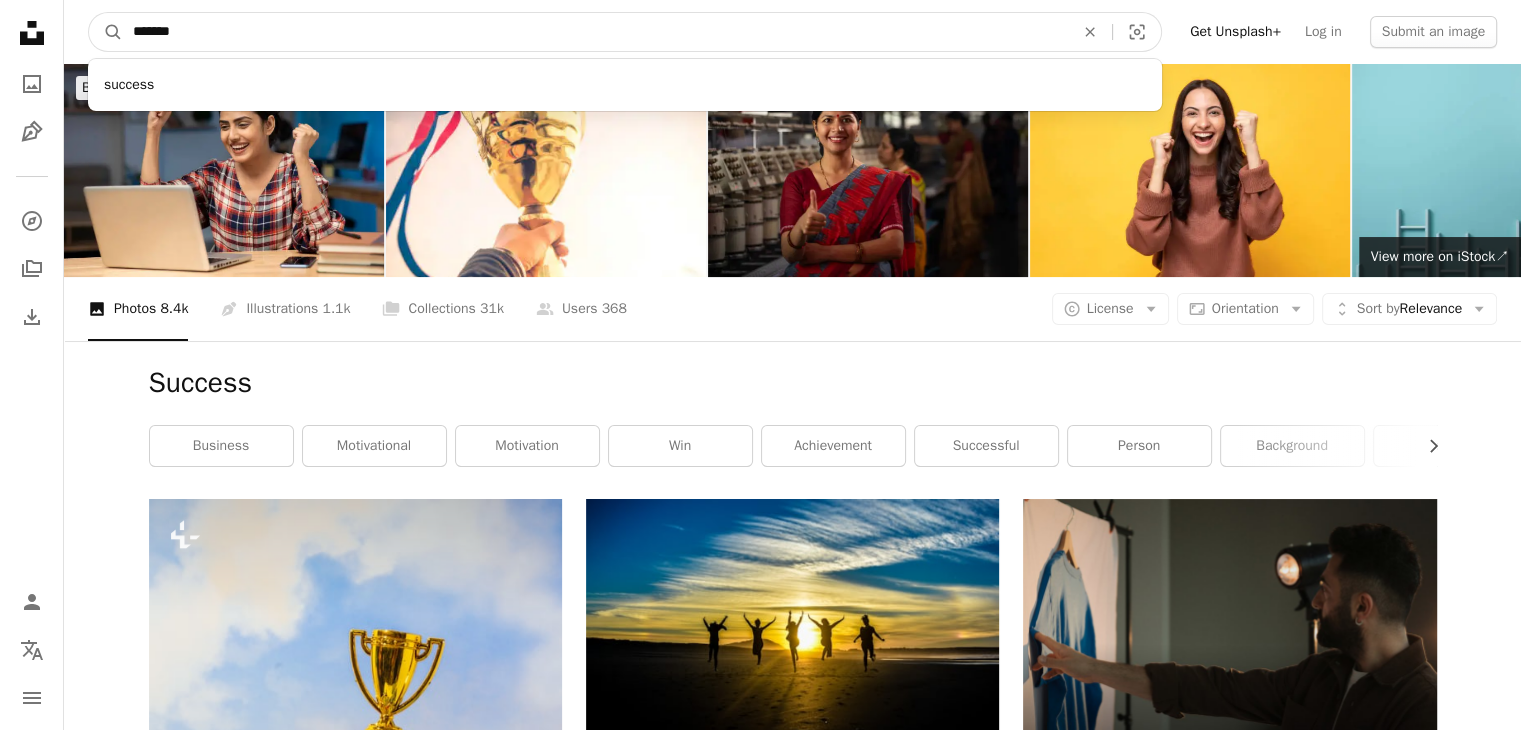 drag, startPoint x: 207, startPoint y: 23, endPoint x: 122, endPoint y: 29, distance: 85.2115 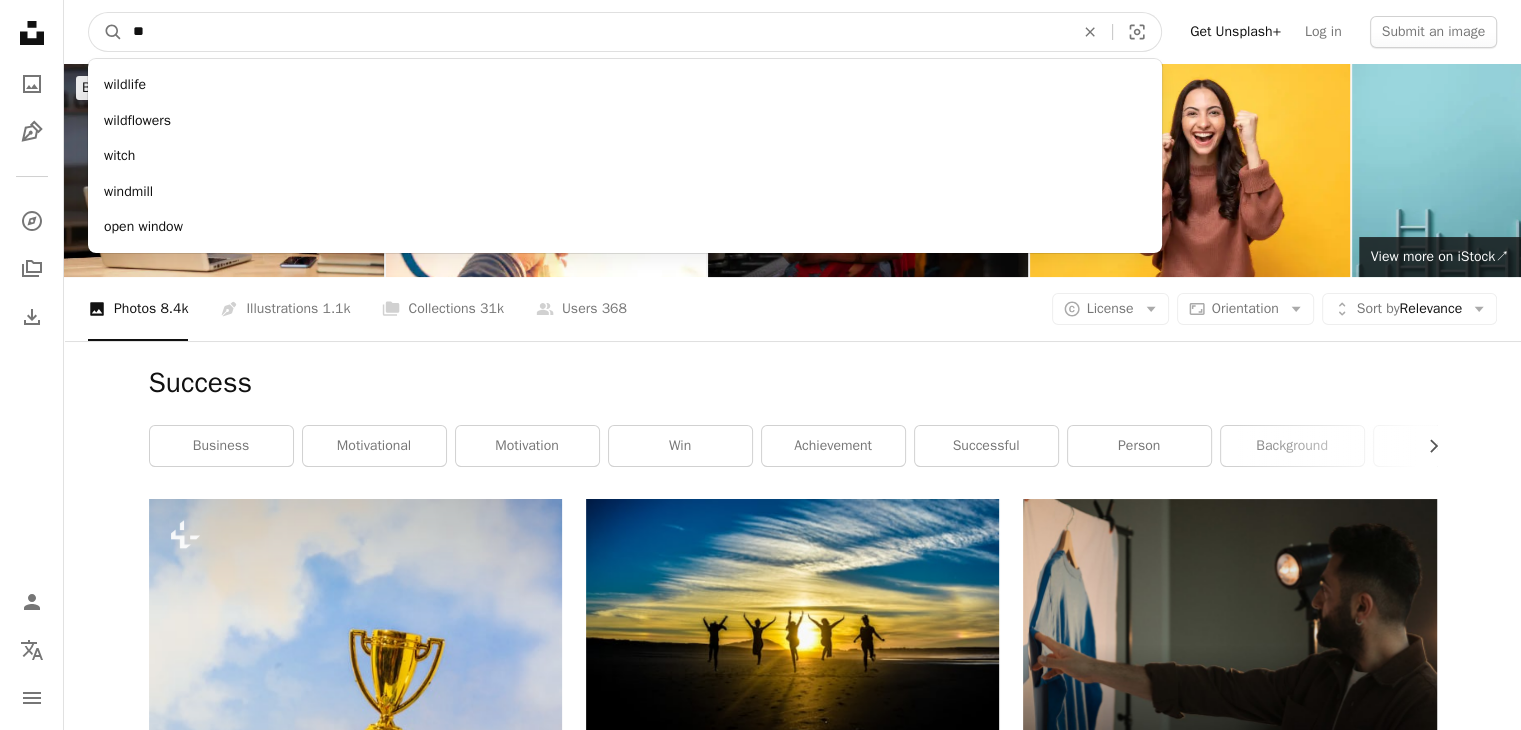 type on "***" 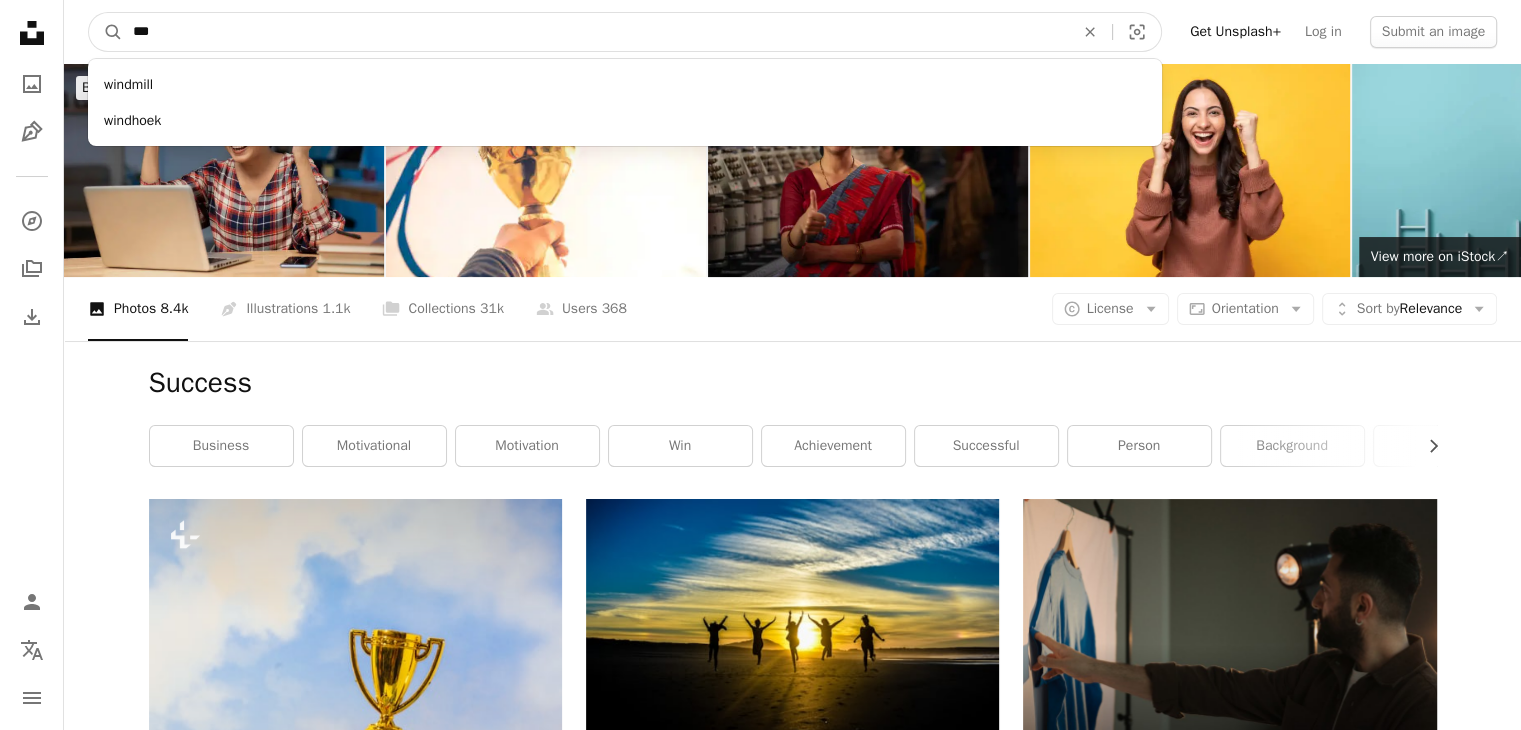 click on "A magnifying glass" at bounding box center [106, 32] 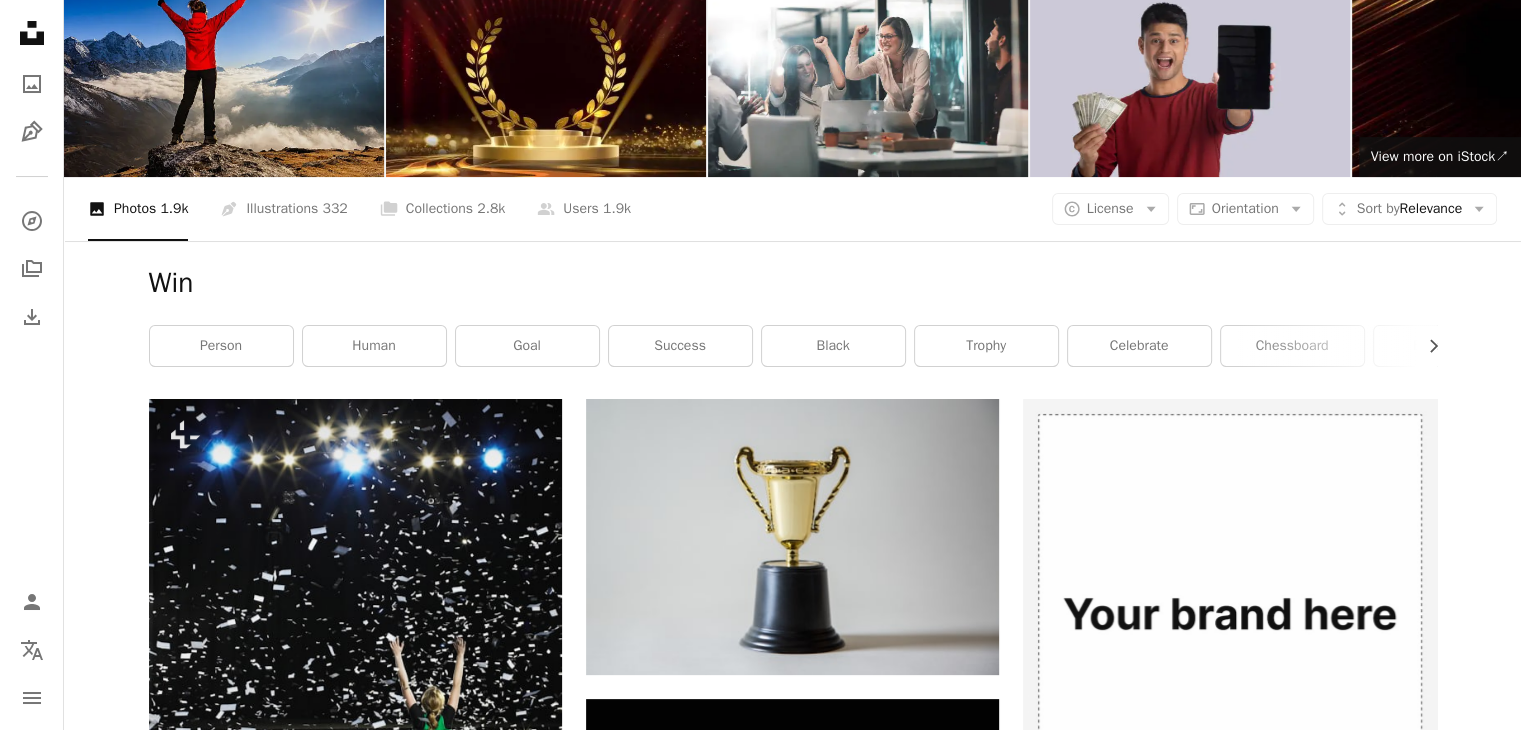 scroll, scrollTop: 0, scrollLeft: 0, axis: both 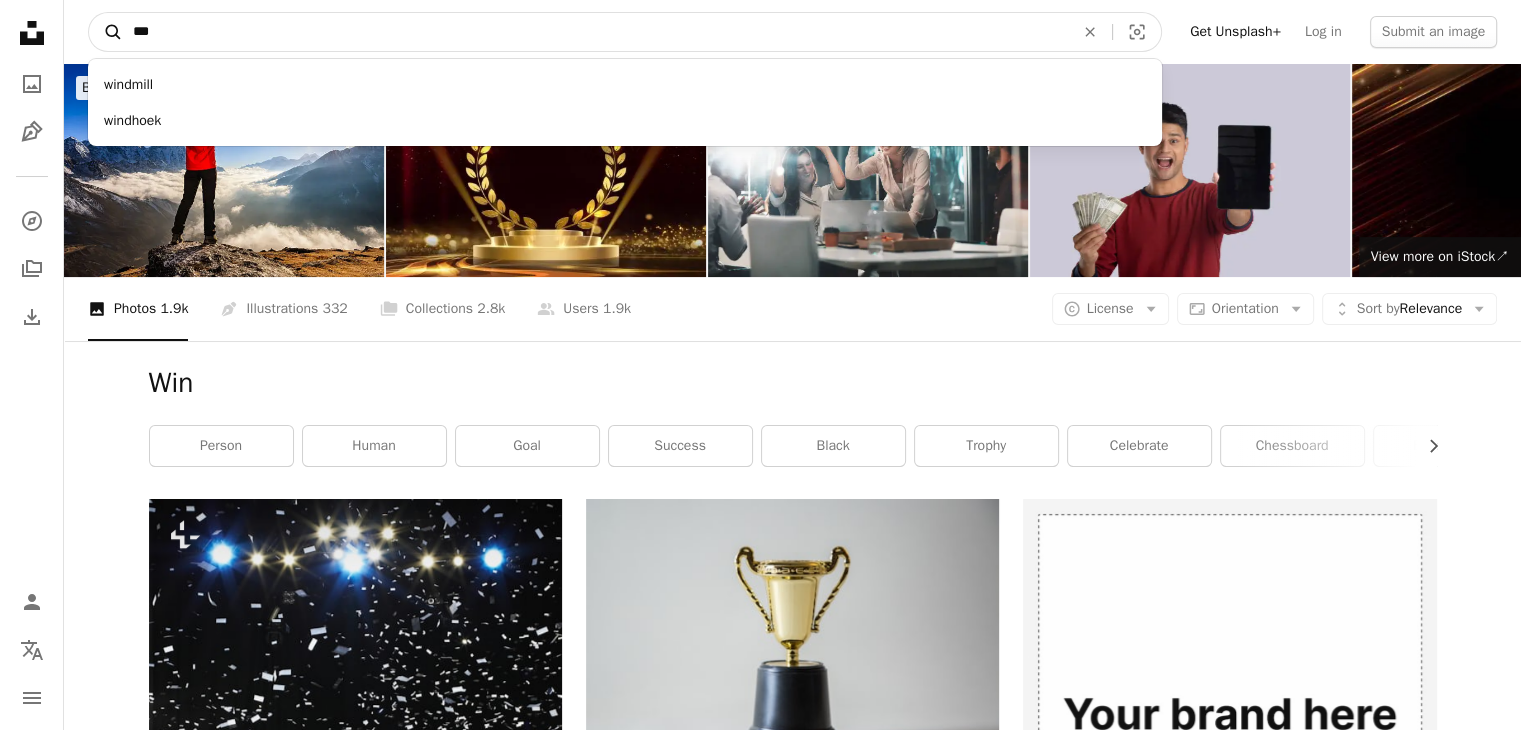 drag, startPoint x: 172, startPoint y: 28, endPoint x: 102, endPoint y: 25, distance: 70.064255 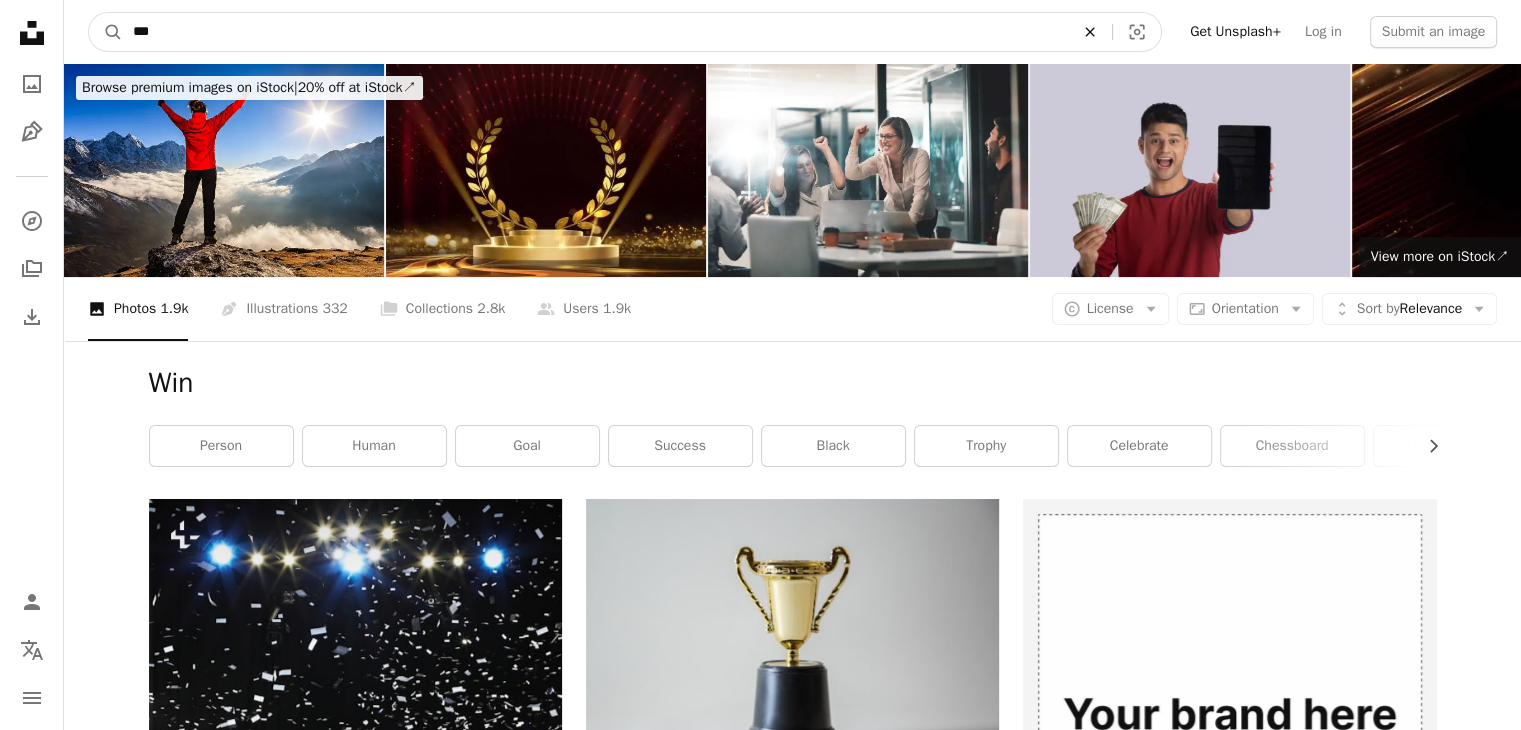 click on "An X shape" 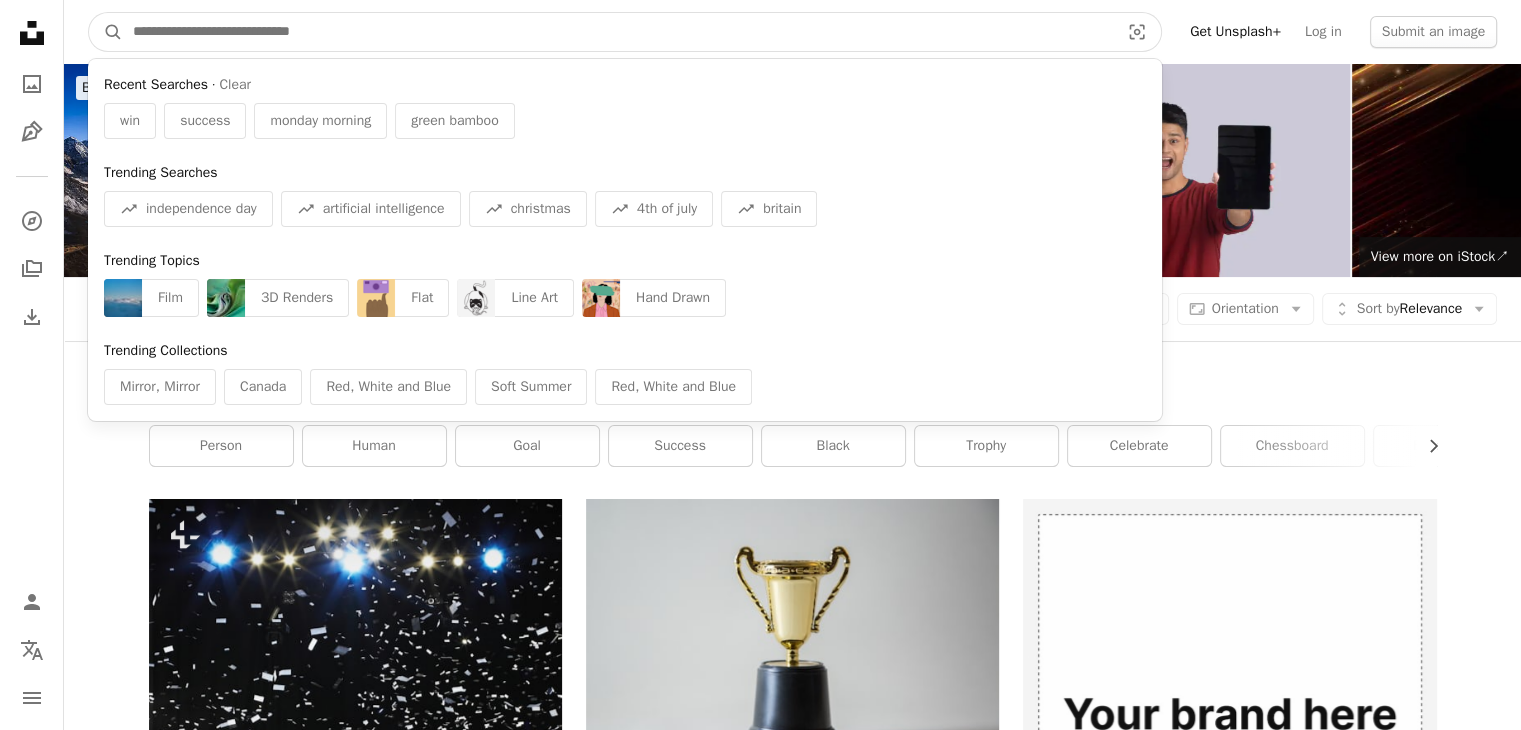 click at bounding box center [618, 32] 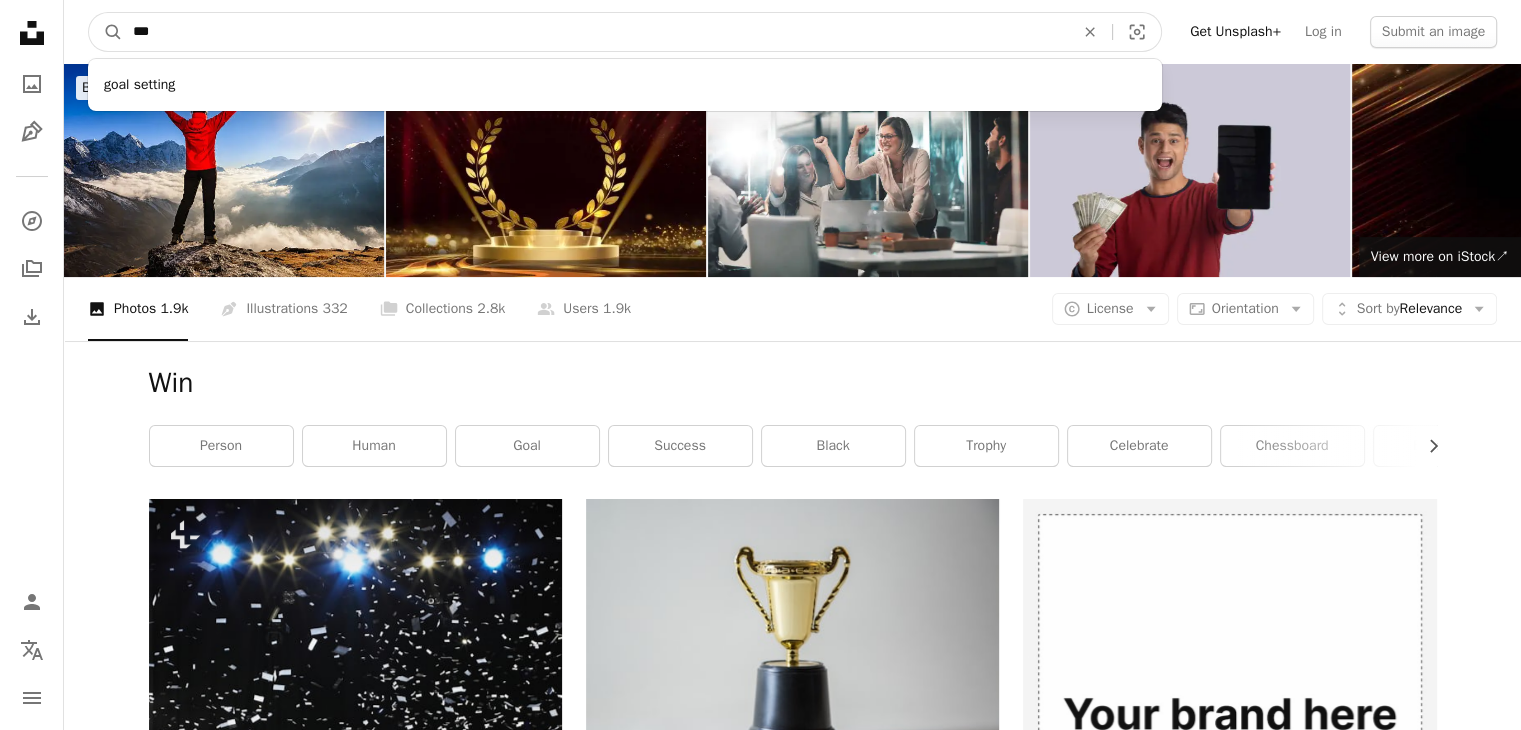 type on "****" 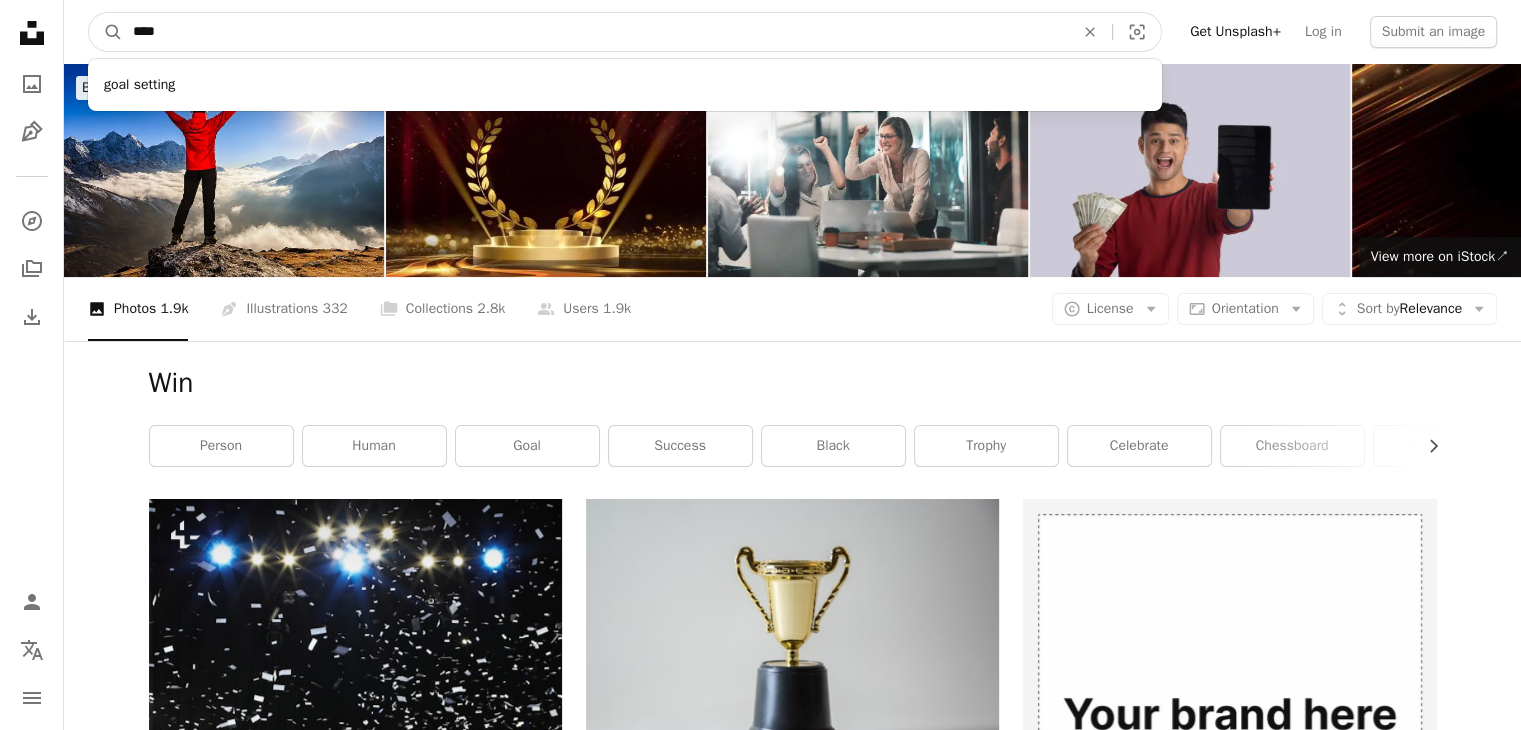 click on "A magnifying glass" at bounding box center [106, 32] 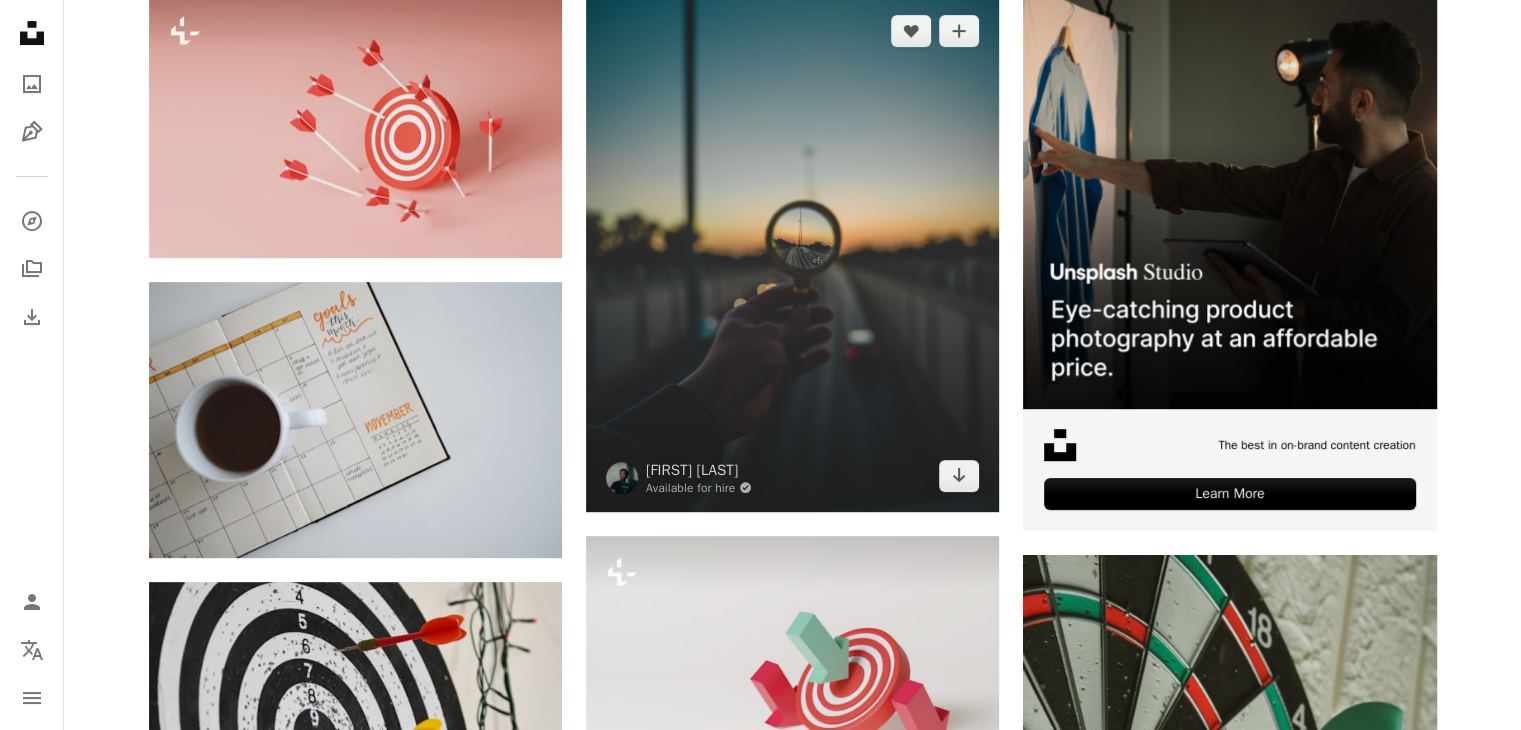 scroll, scrollTop: 500, scrollLeft: 0, axis: vertical 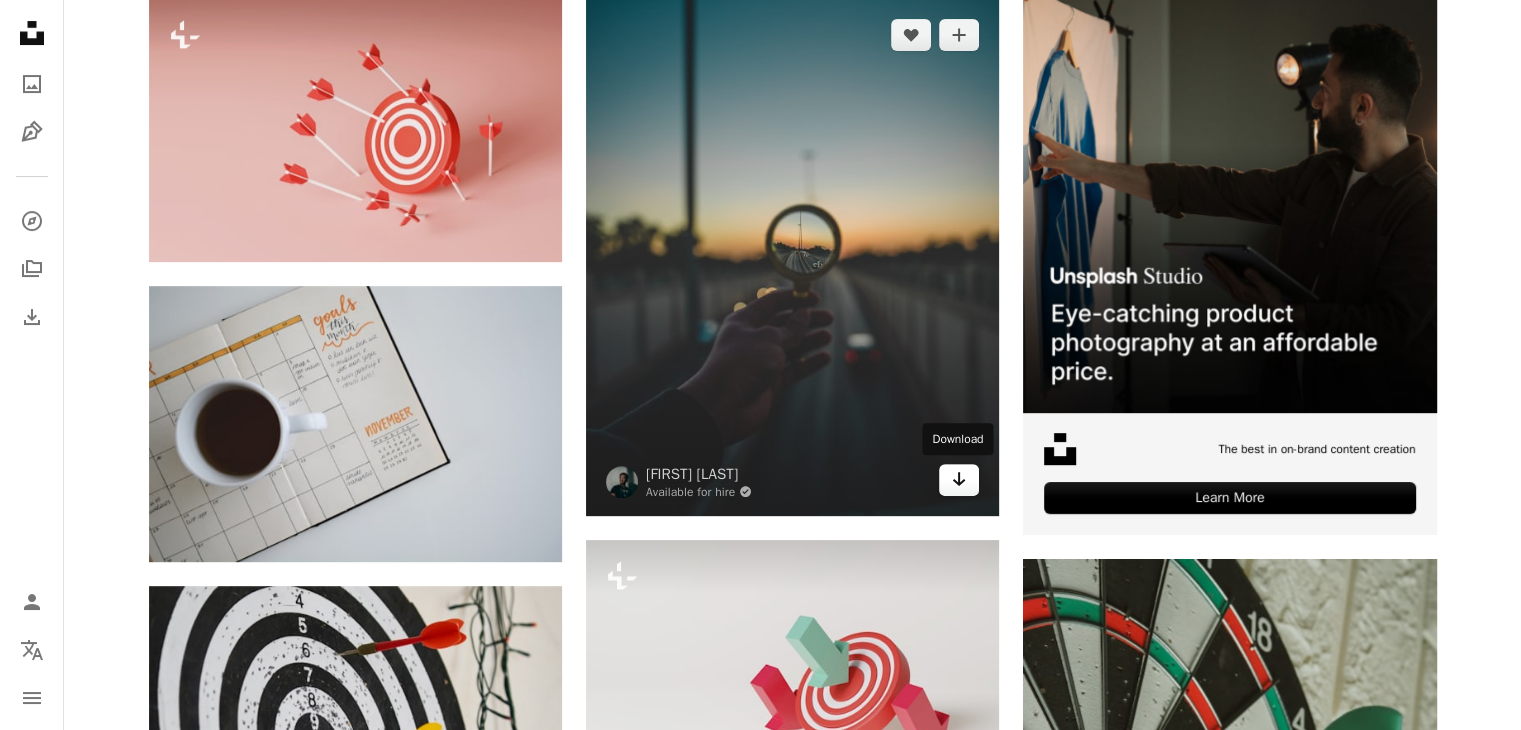 click on "Arrow pointing down" at bounding box center [959, 480] 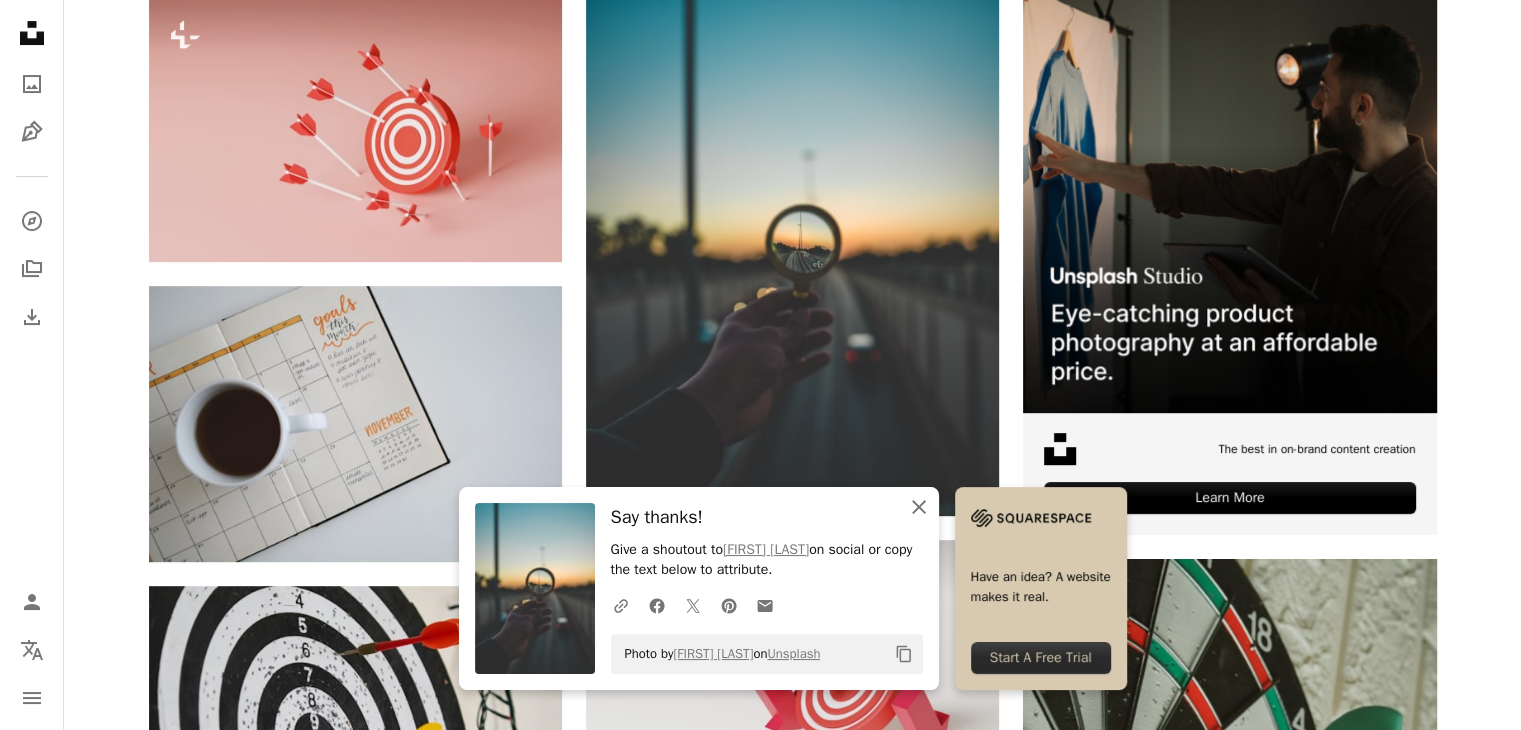 click on "An X shape" 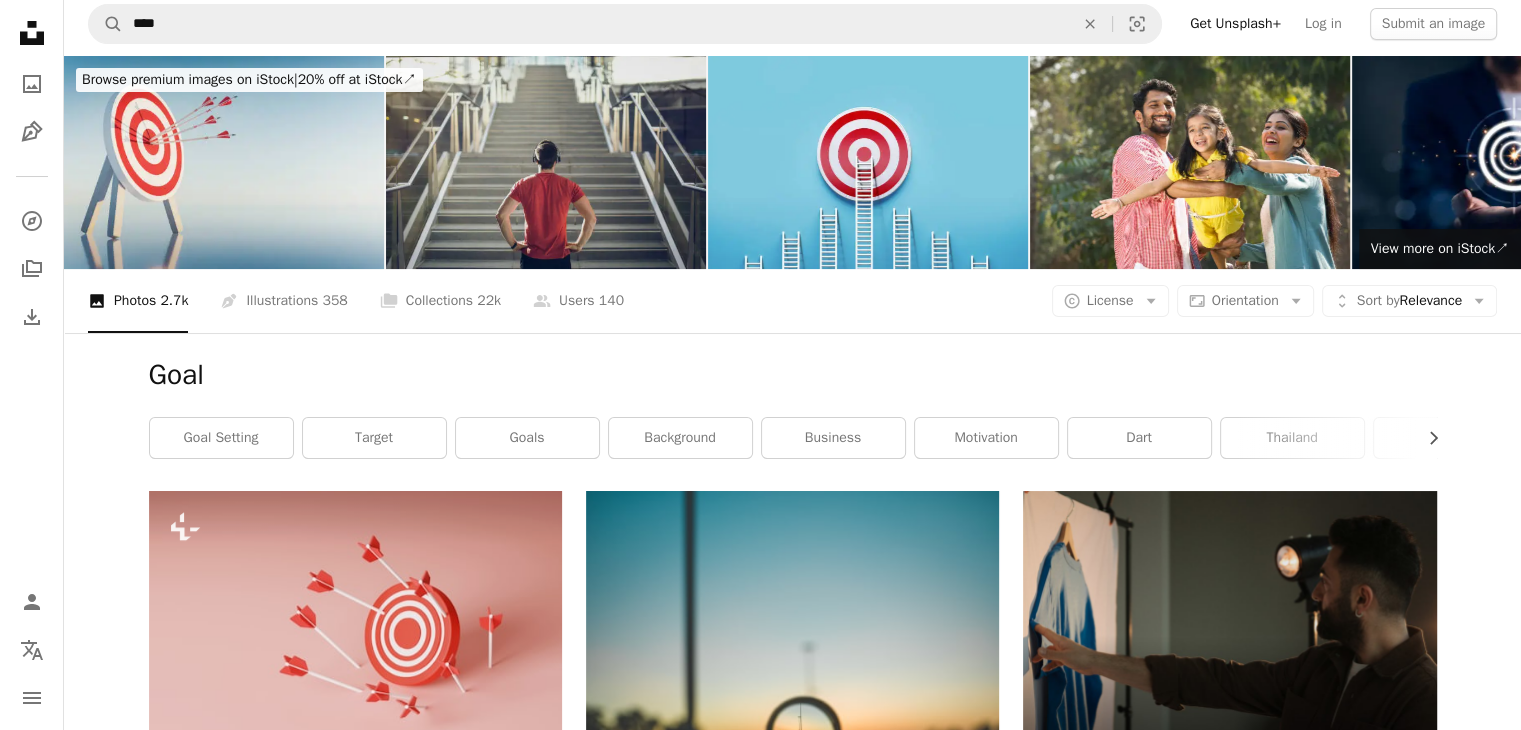 scroll, scrollTop: 0, scrollLeft: 0, axis: both 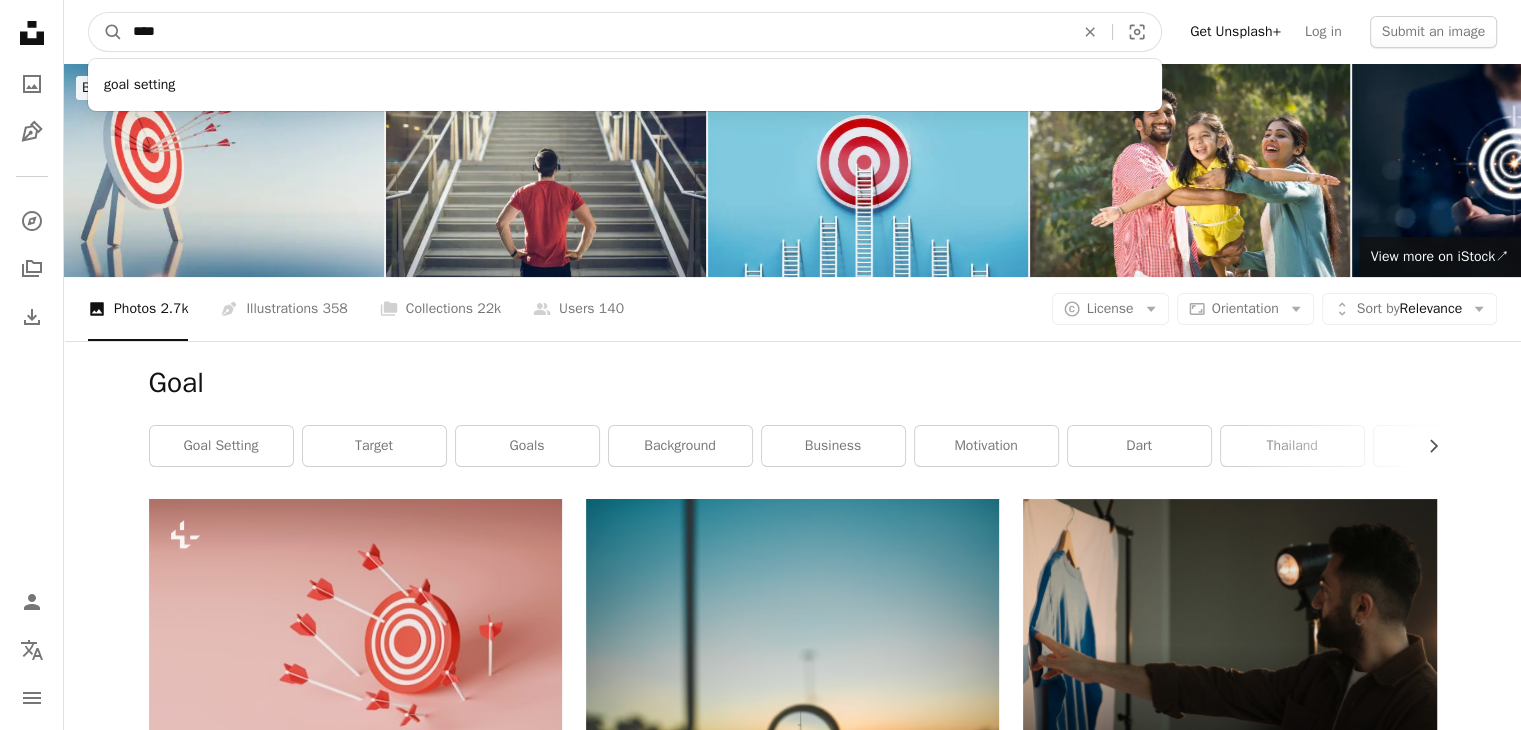 drag, startPoint x: 198, startPoint y: 32, endPoint x: 67, endPoint y: 33, distance: 131.00381 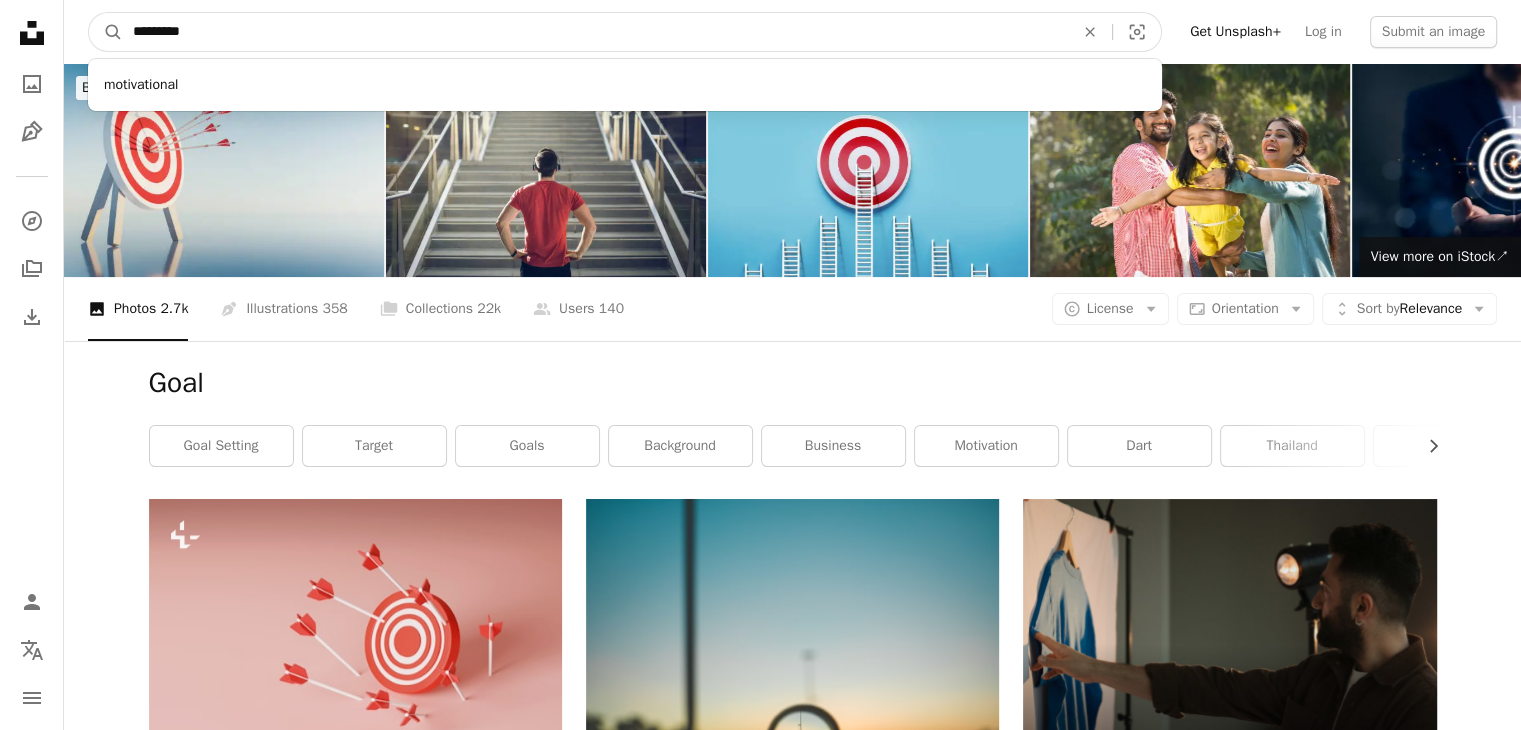 type on "**********" 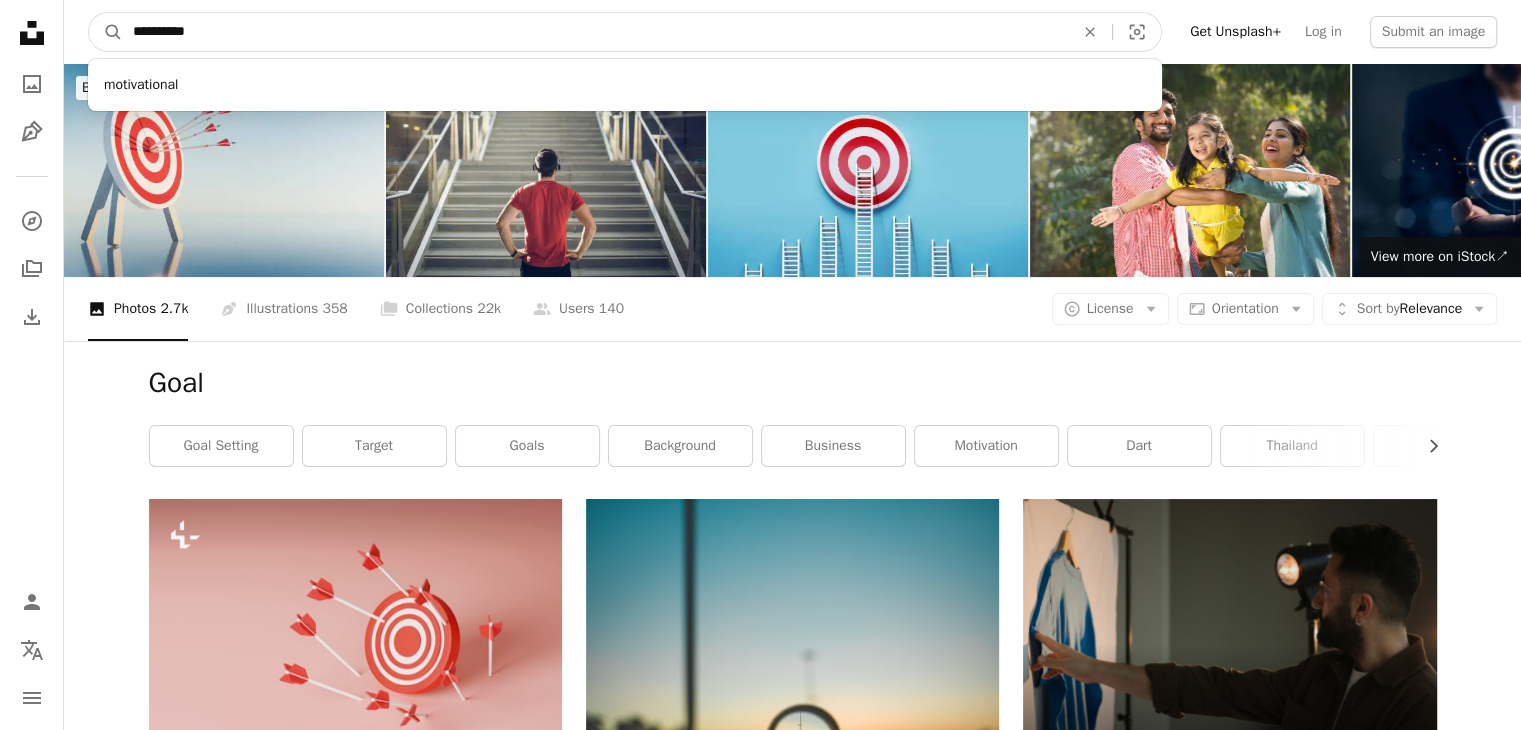 click on "A magnifying glass" at bounding box center [106, 32] 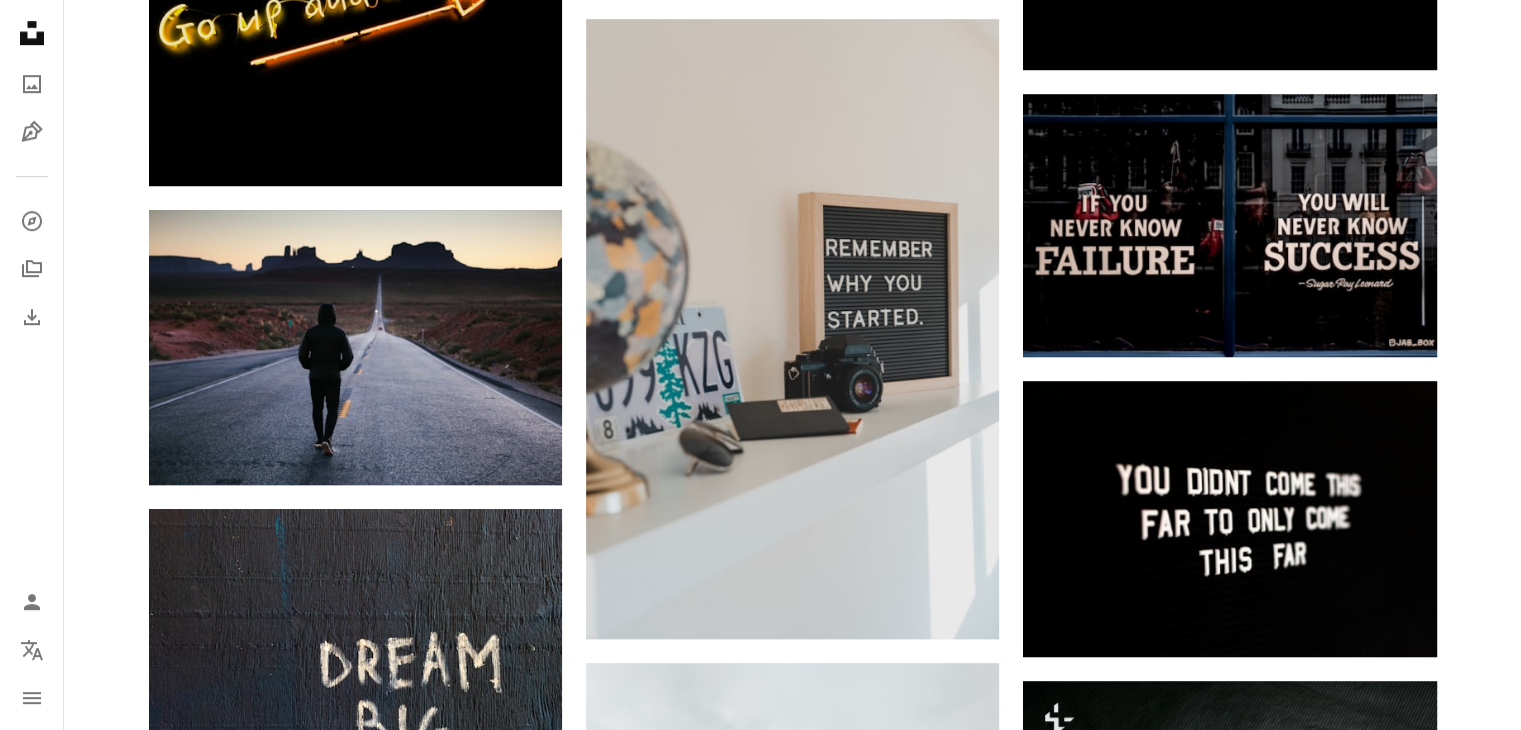 scroll, scrollTop: 1300, scrollLeft: 0, axis: vertical 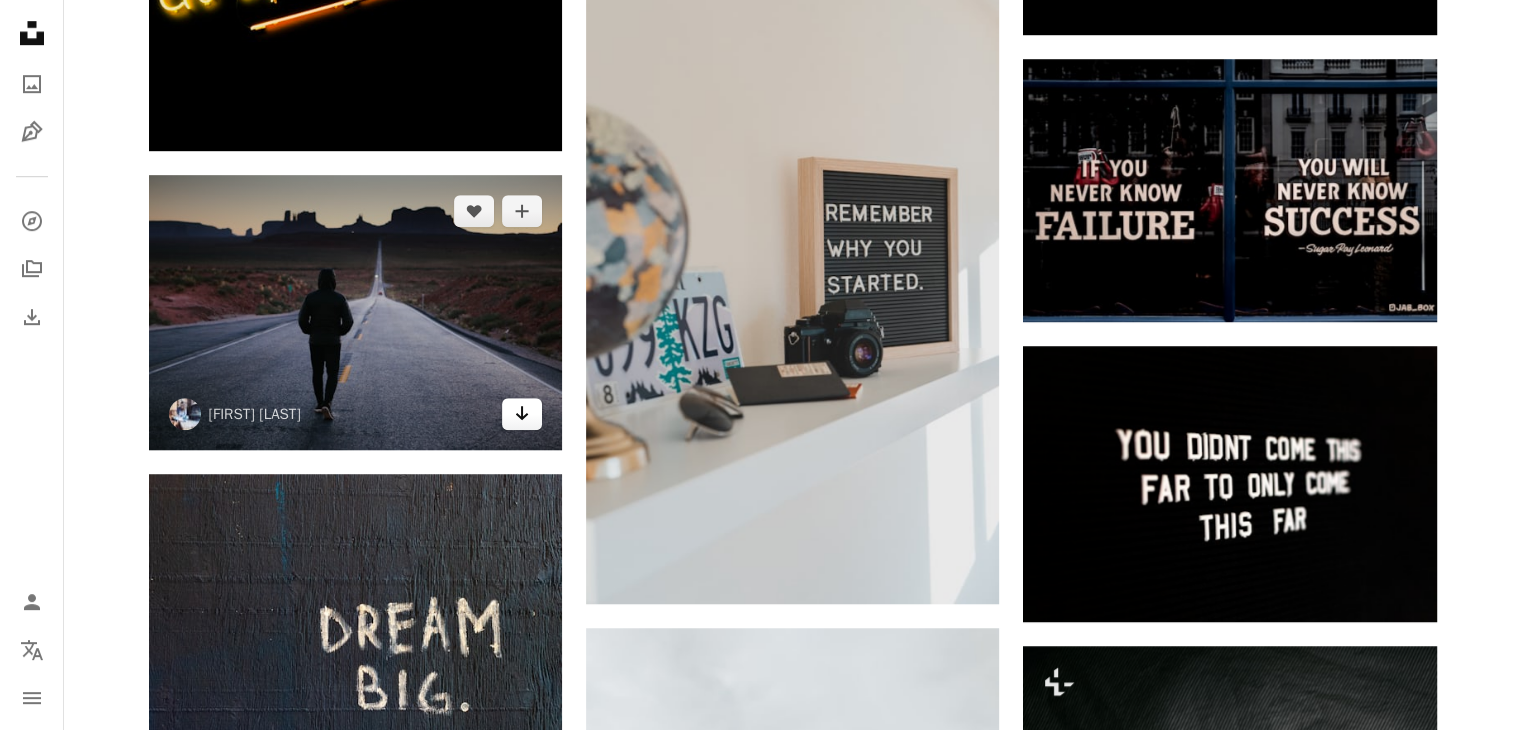 click on "Arrow pointing down" at bounding box center (522, 414) 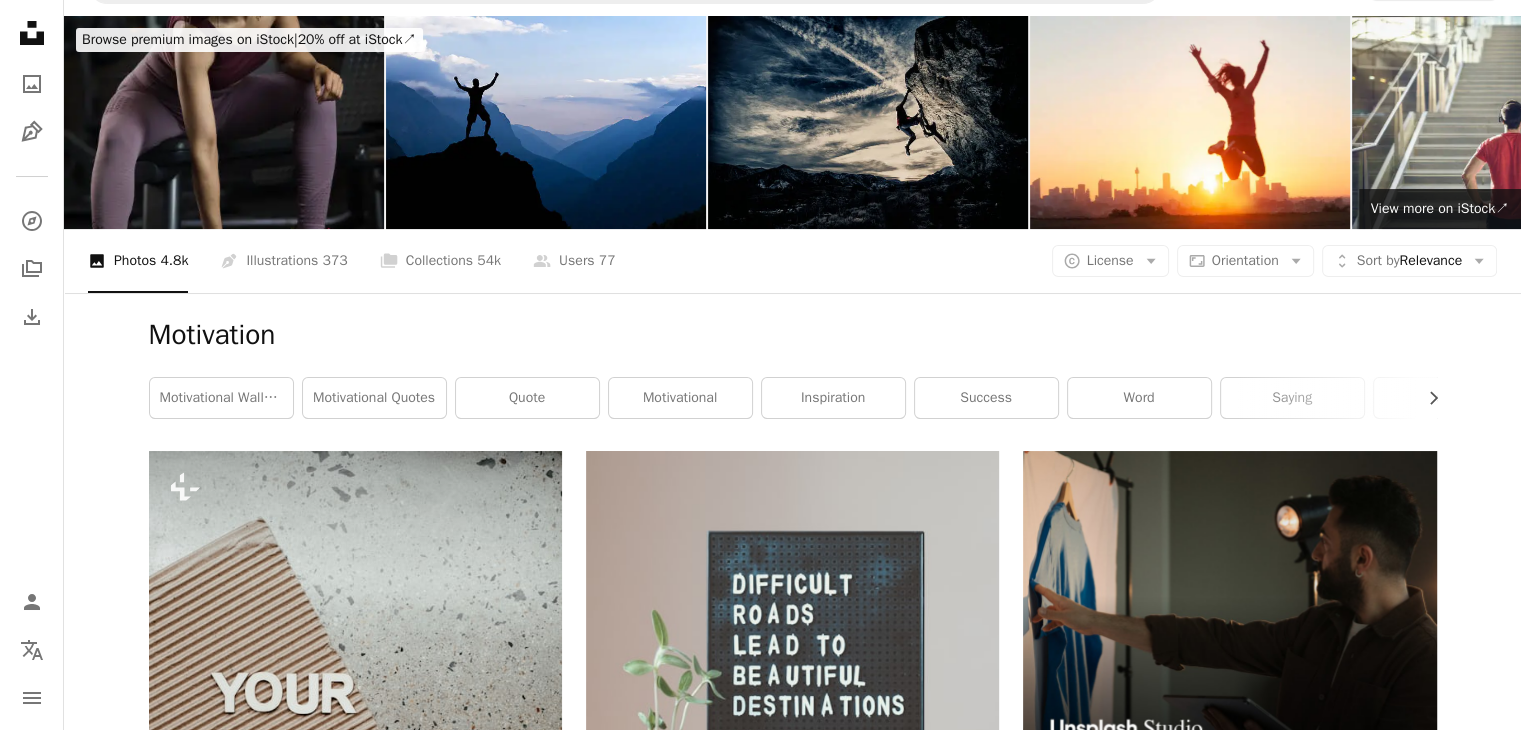 scroll, scrollTop: 0, scrollLeft: 0, axis: both 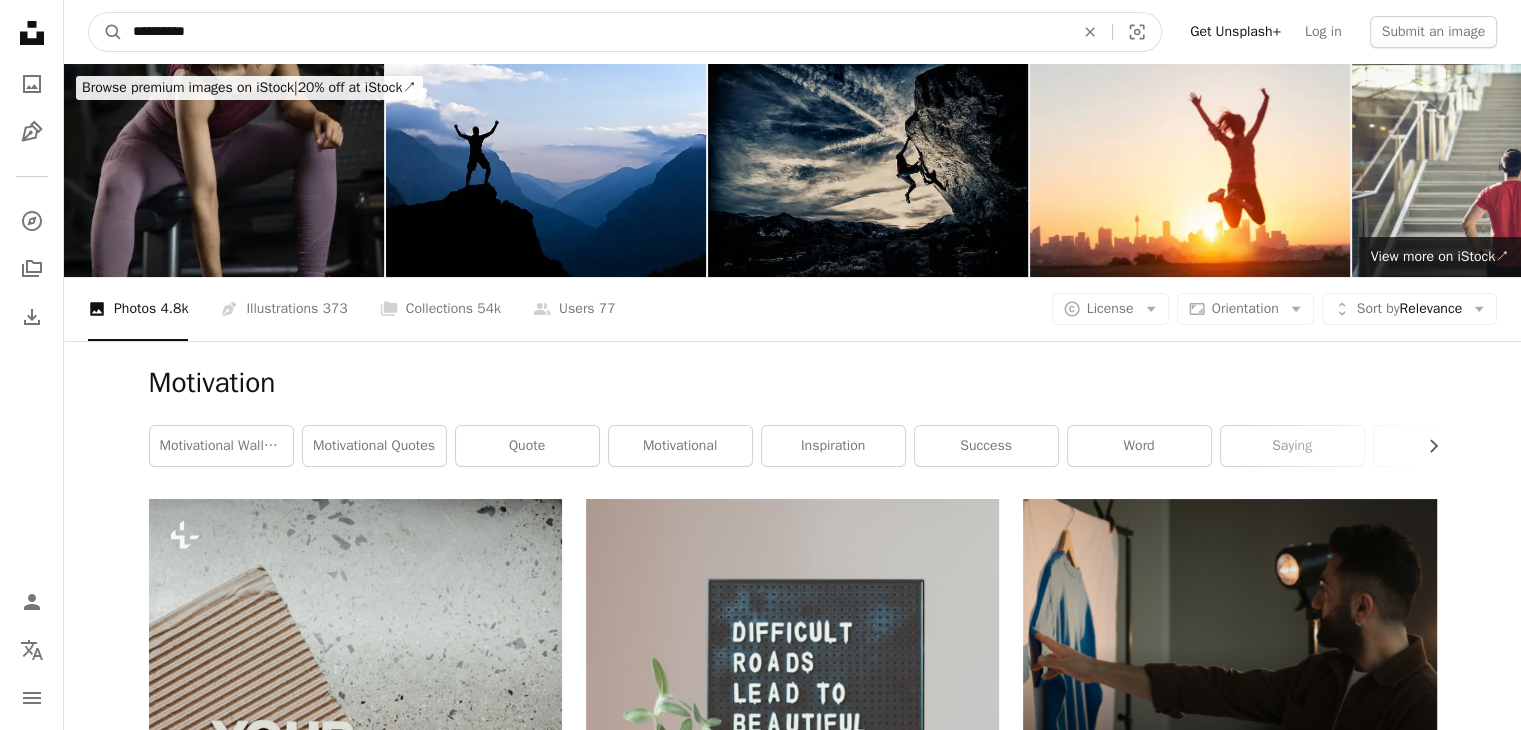 click on "**********" at bounding box center (595, 32) 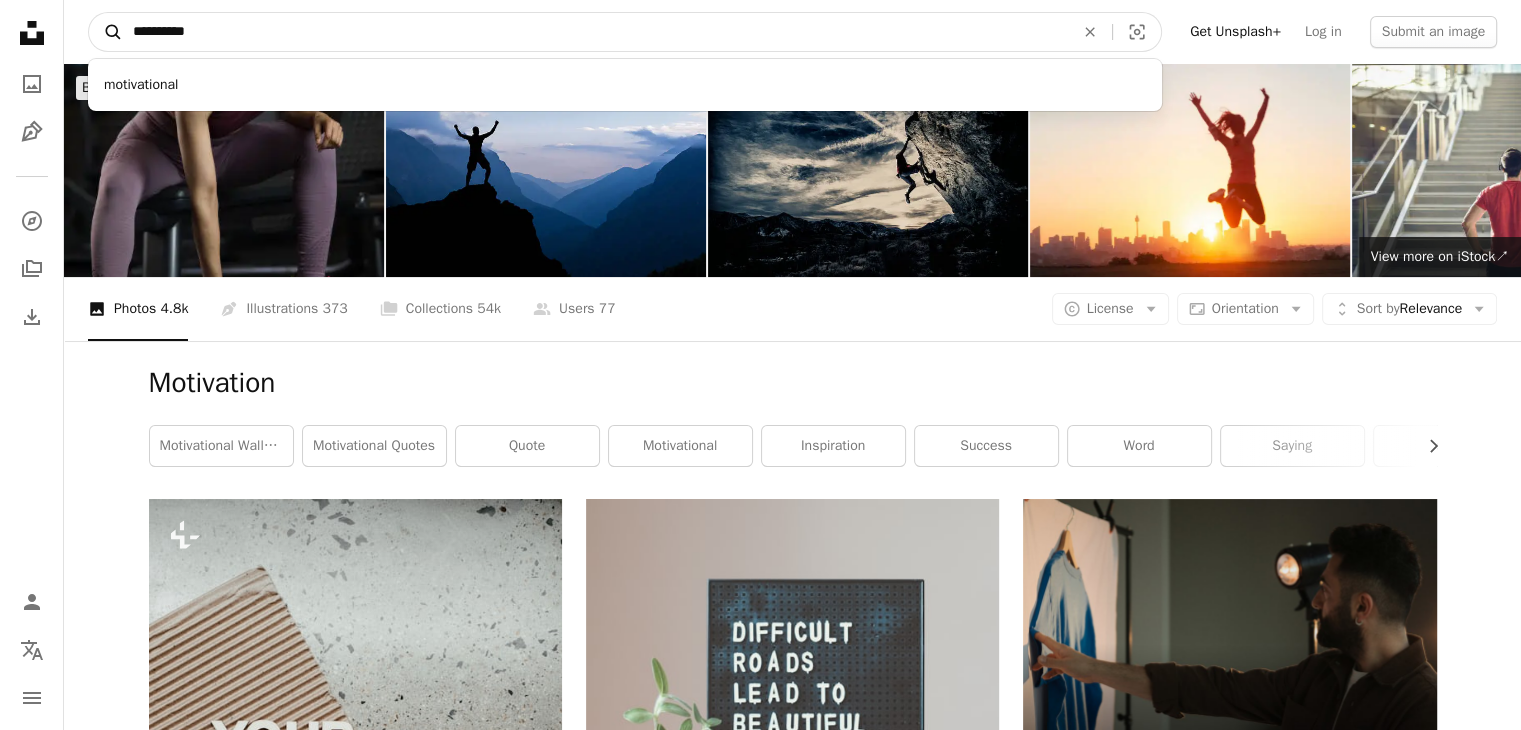 drag, startPoint x: 255, startPoint y: 38, endPoint x: 103, endPoint y: 28, distance: 152.3286 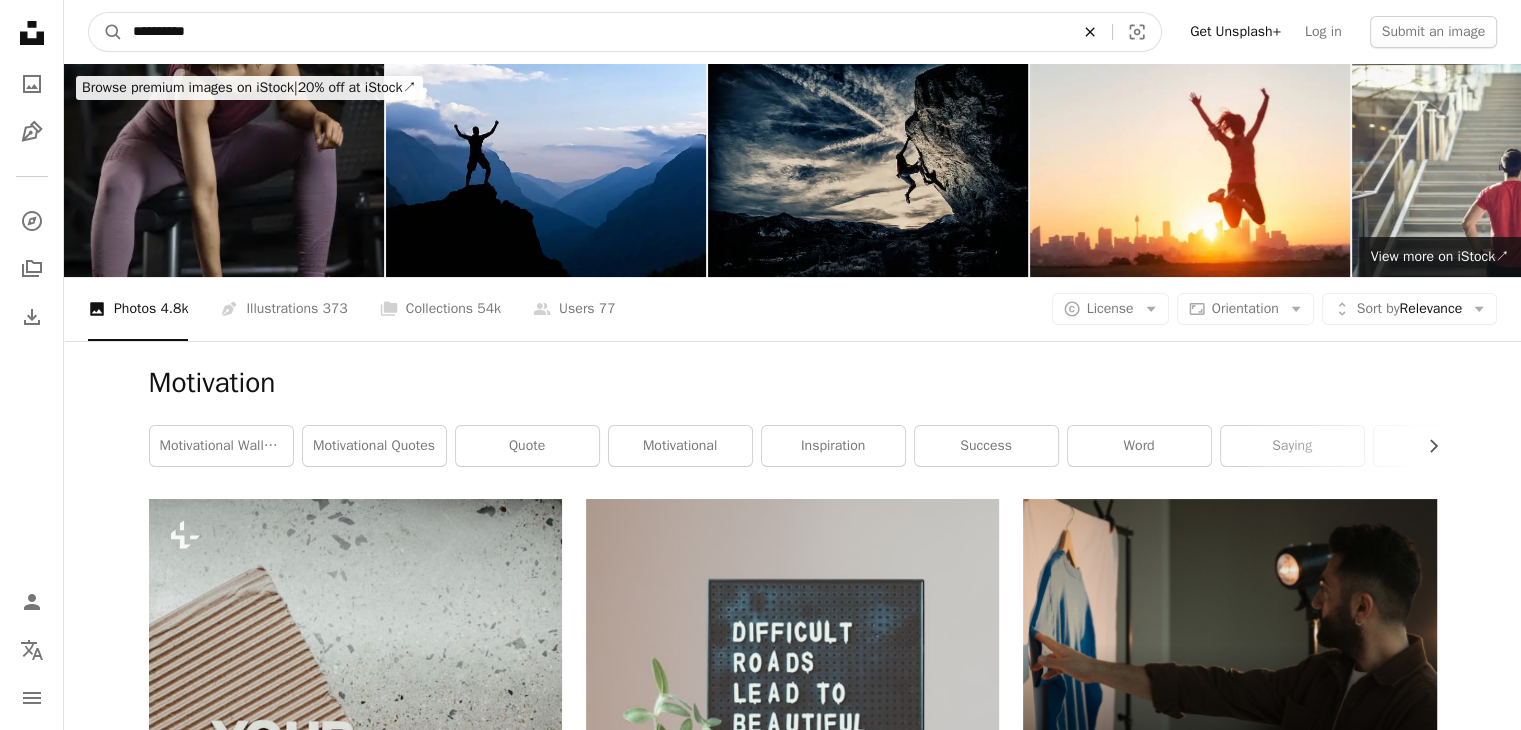 click 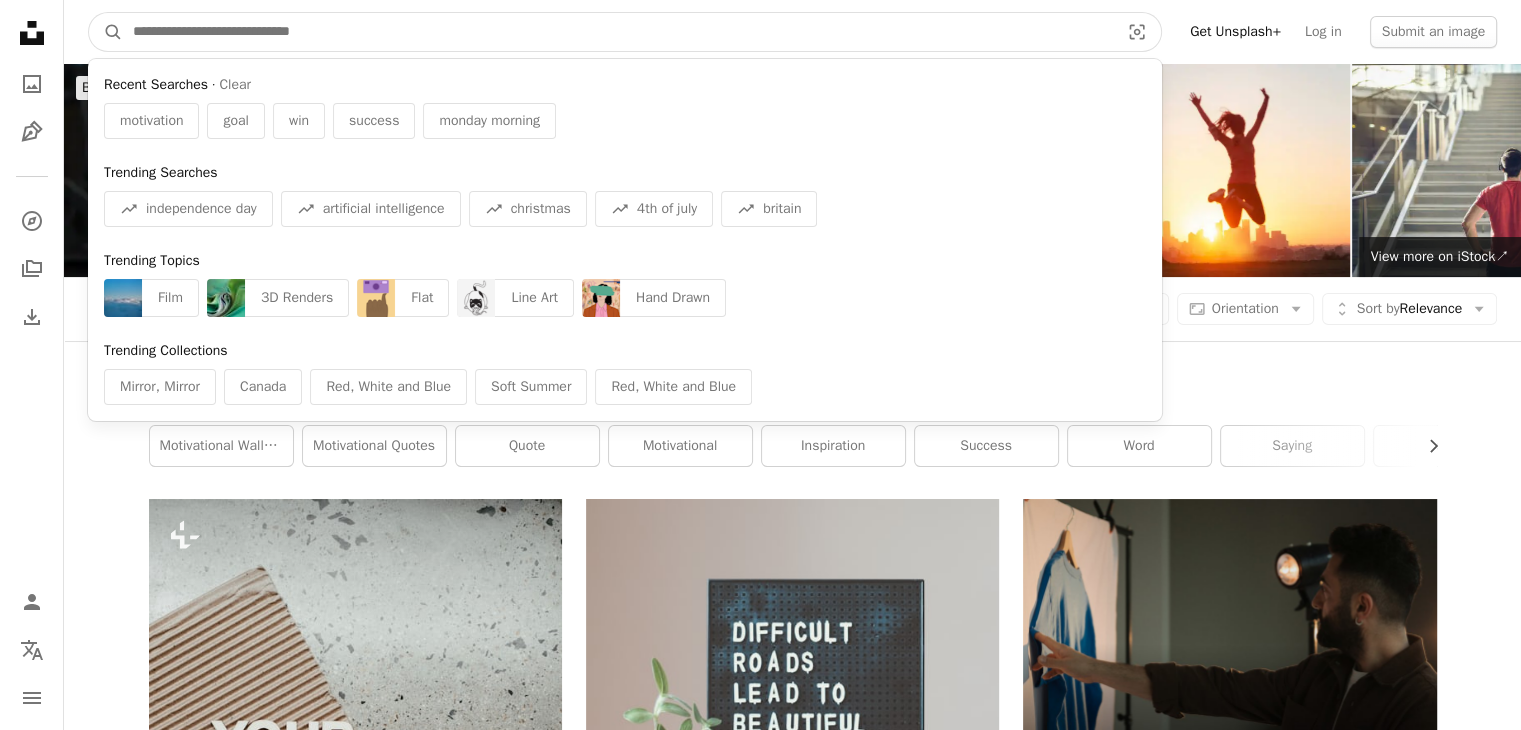 click at bounding box center [618, 32] 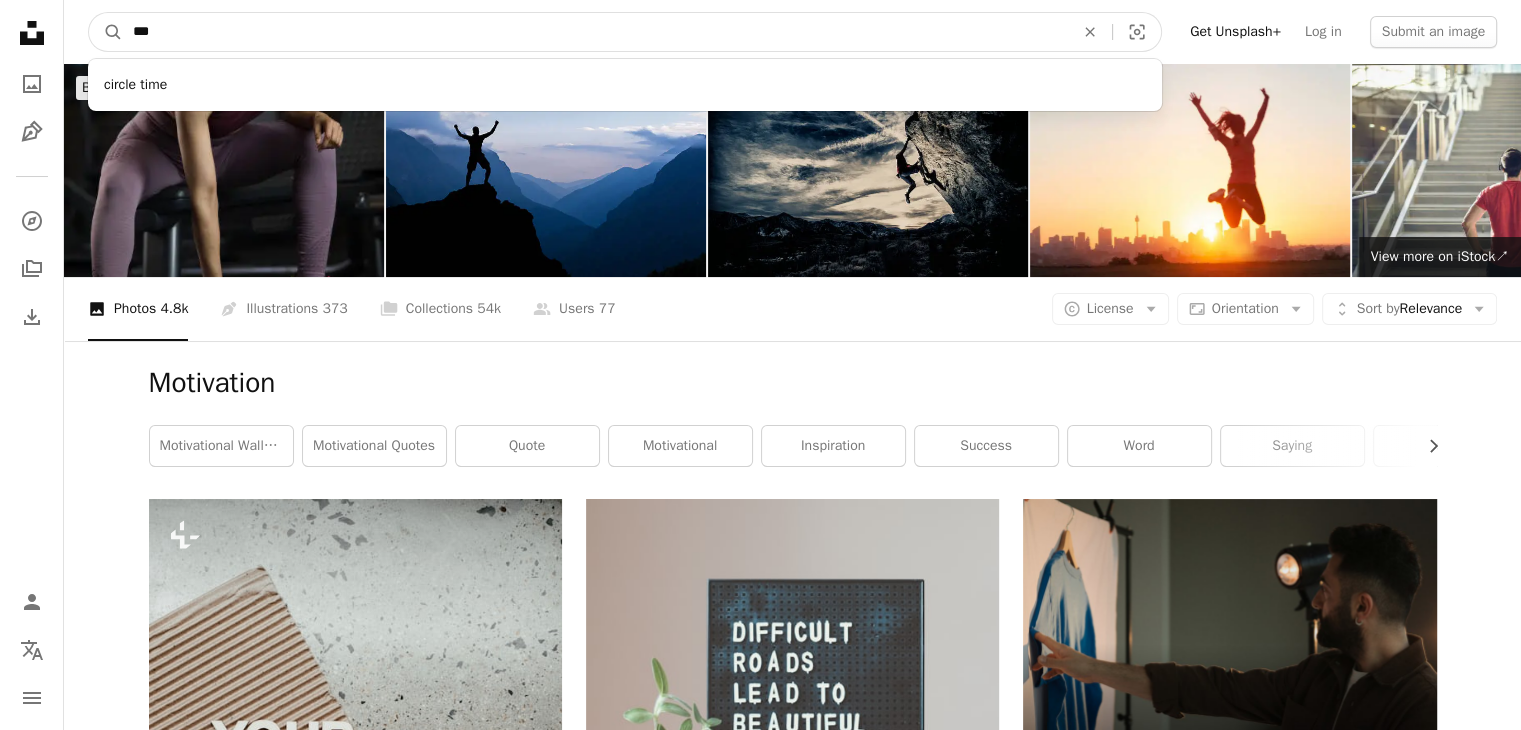 type on "****" 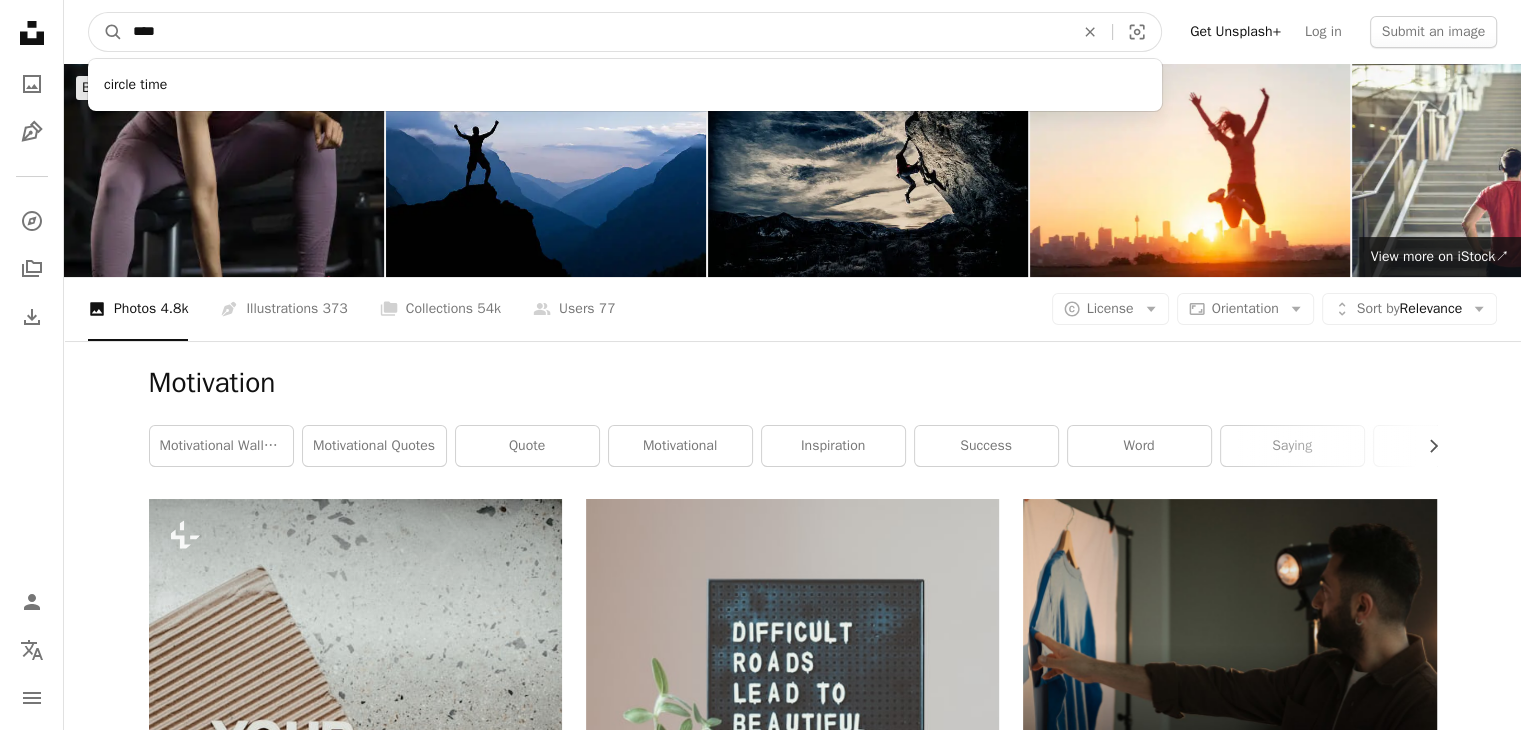 click on "A magnifying glass" at bounding box center [106, 32] 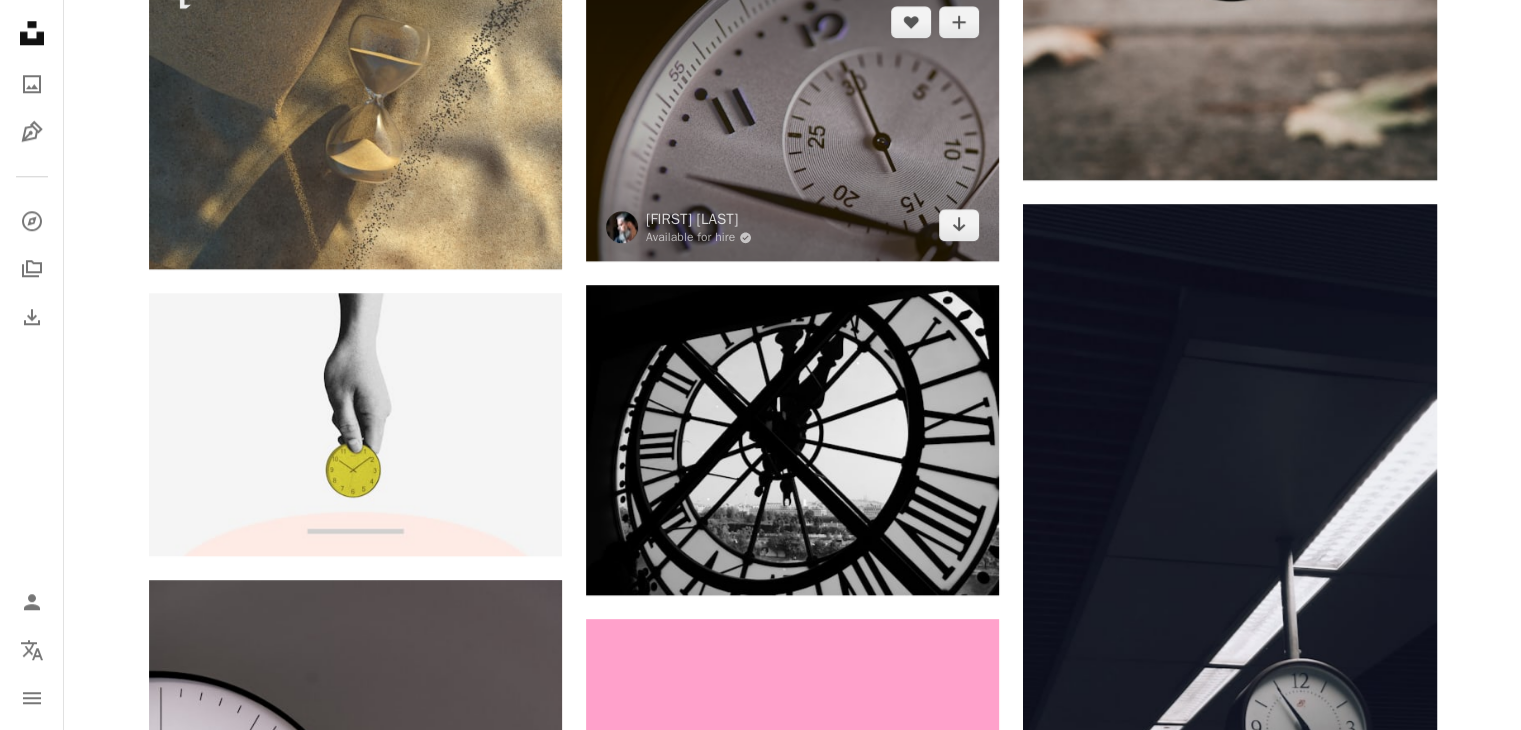 scroll, scrollTop: 2100, scrollLeft: 0, axis: vertical 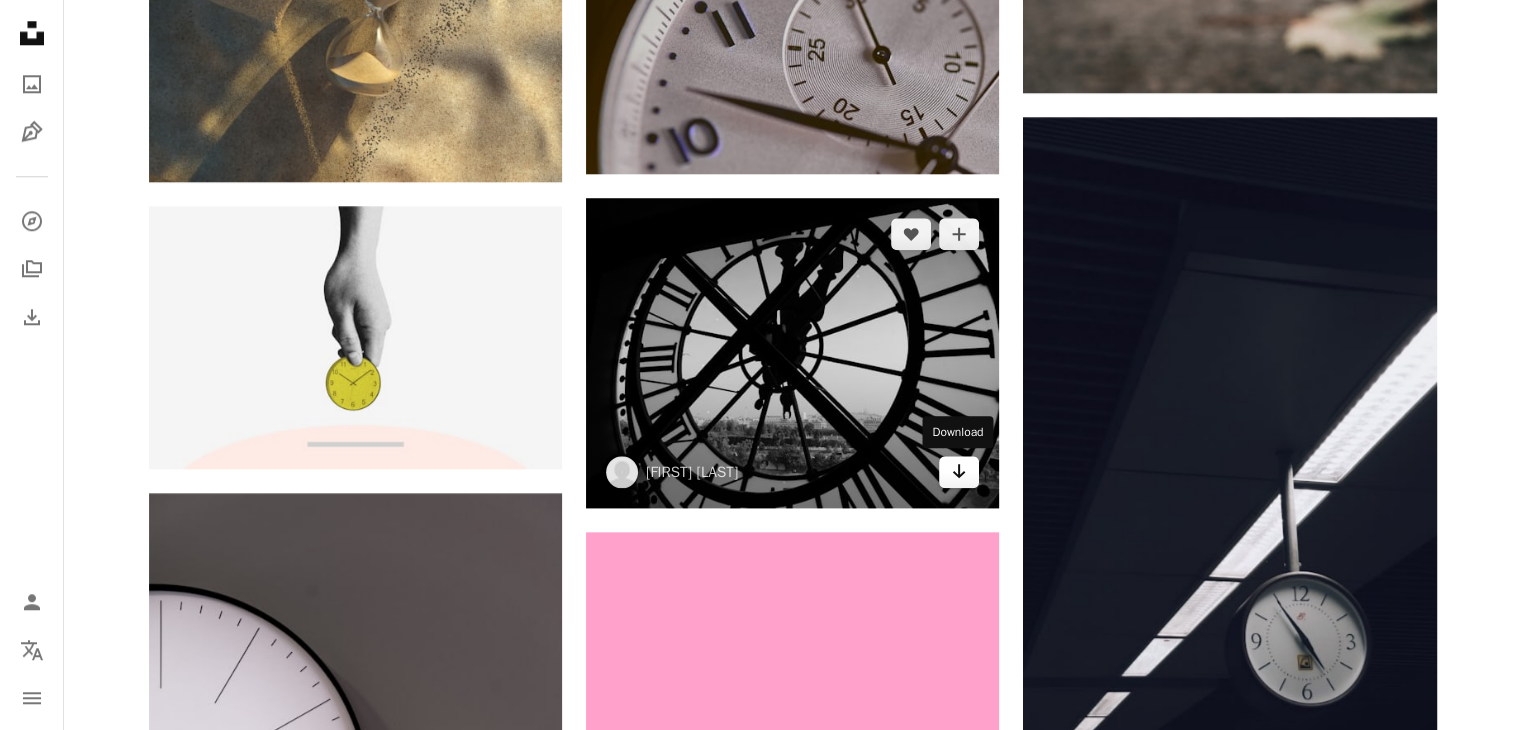 click on "Arrow pointing down" at bounding box center (959, 472) 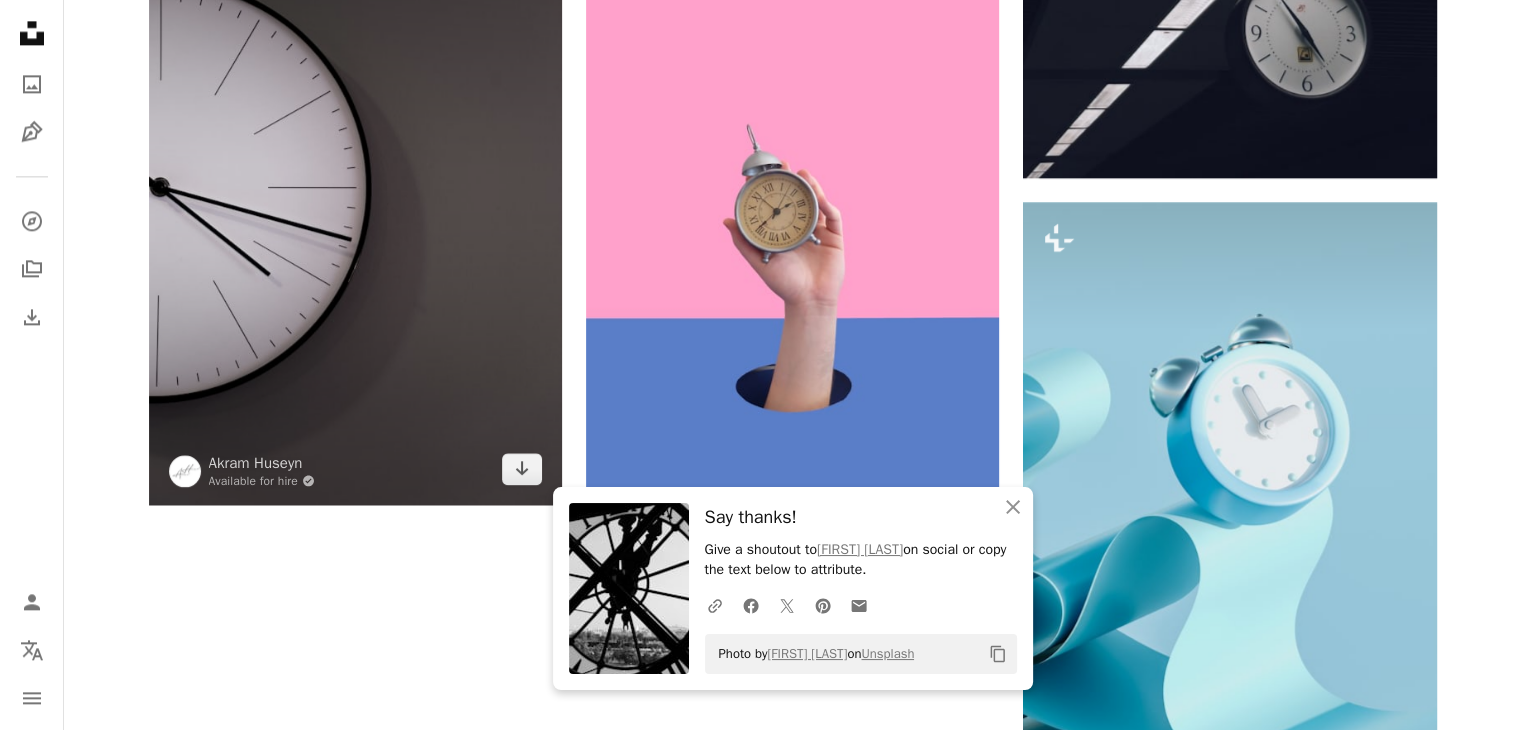 scroll, scrollTop: 2600, scrollLeft: 0, axis: vertical 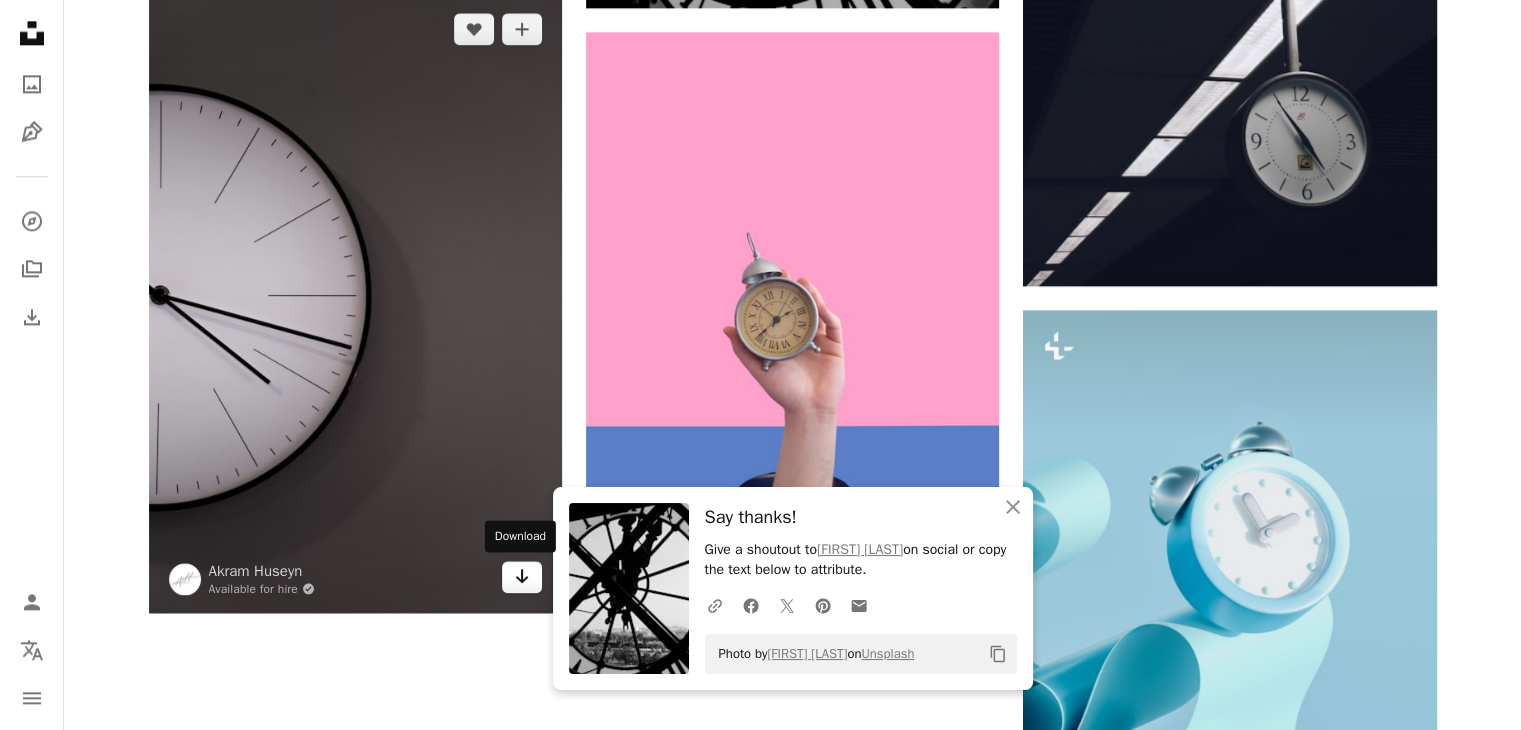click on "Arrow pointing down" at bounding box center (522, 577) 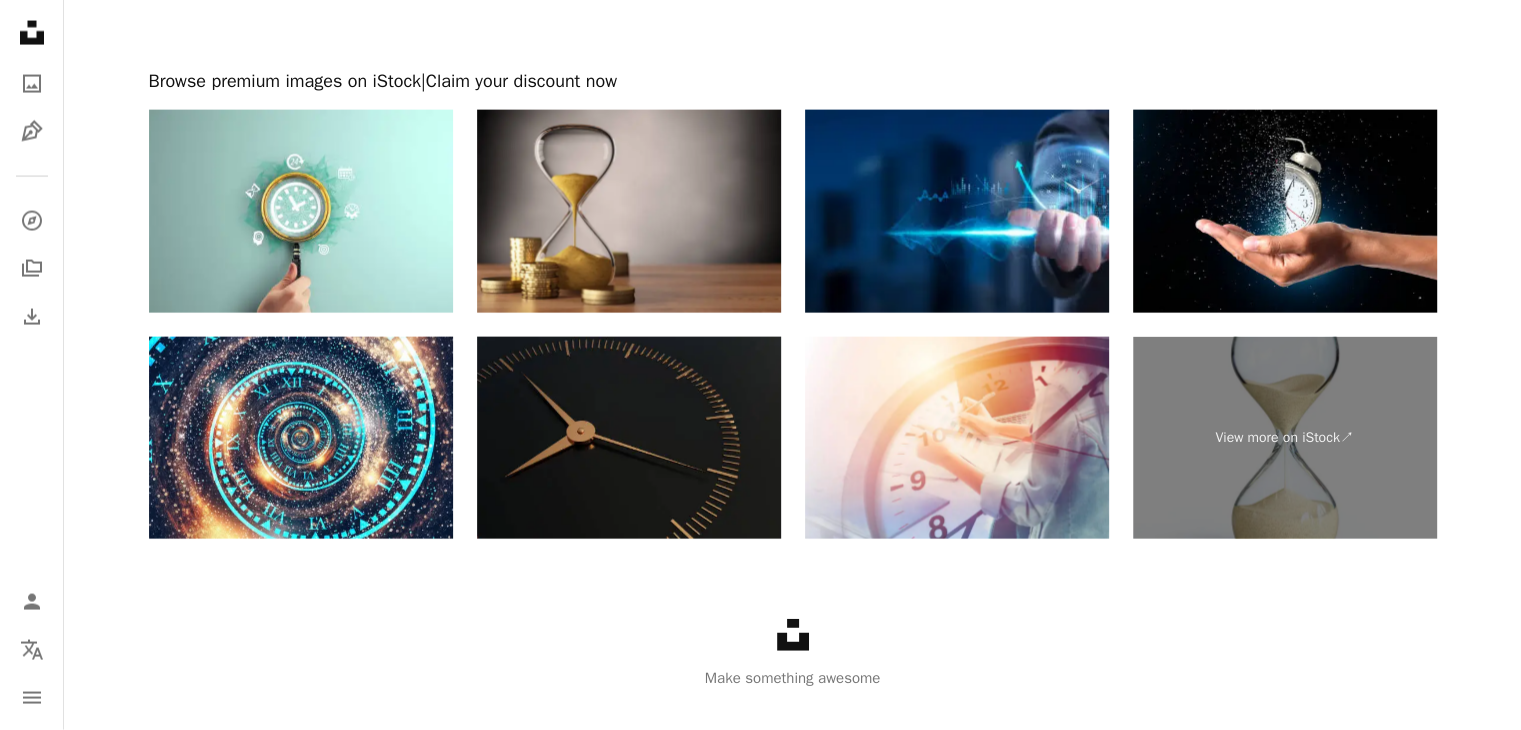 scroll, scrollTop: 4300, scrollLeft: 0, axis: vertical 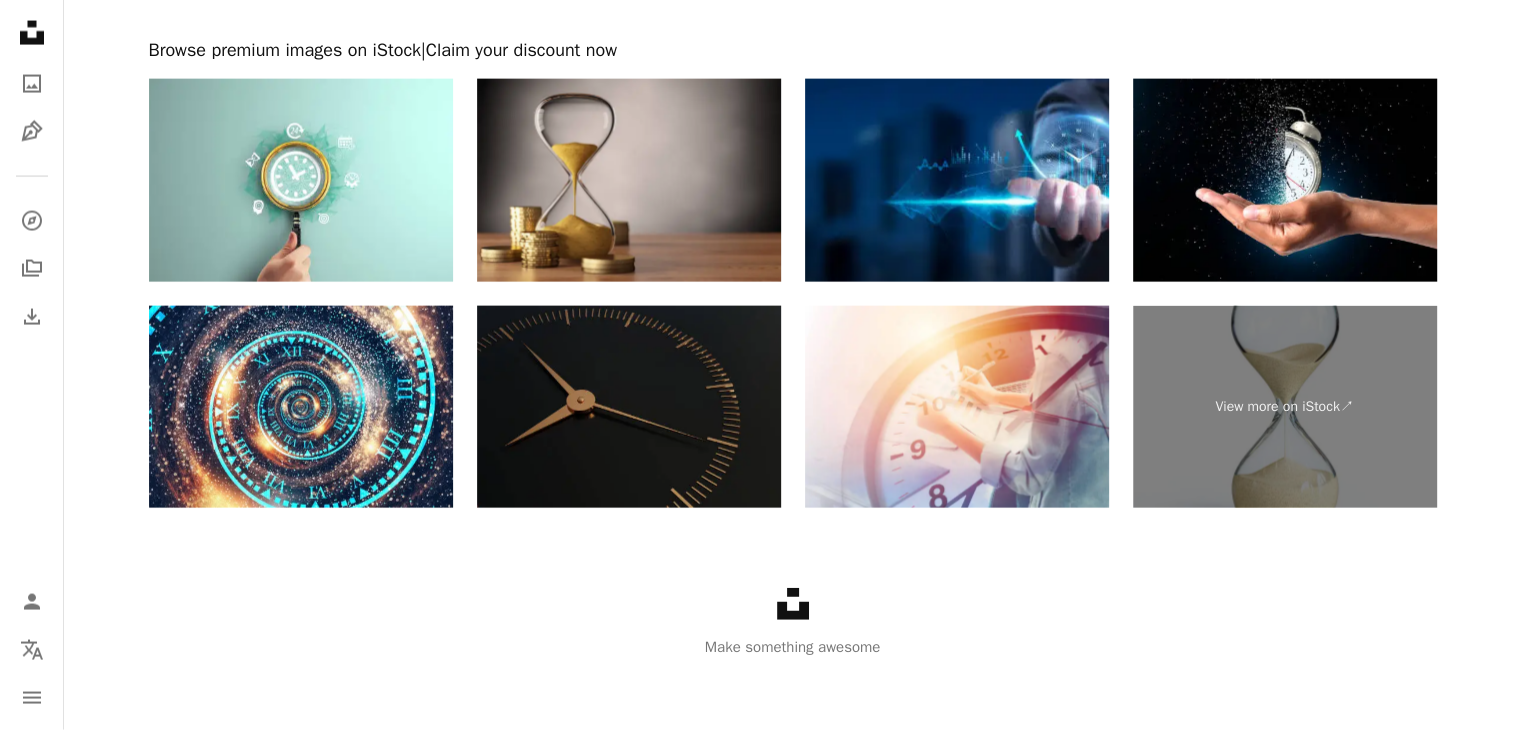 click at bounding box center (629, 407) 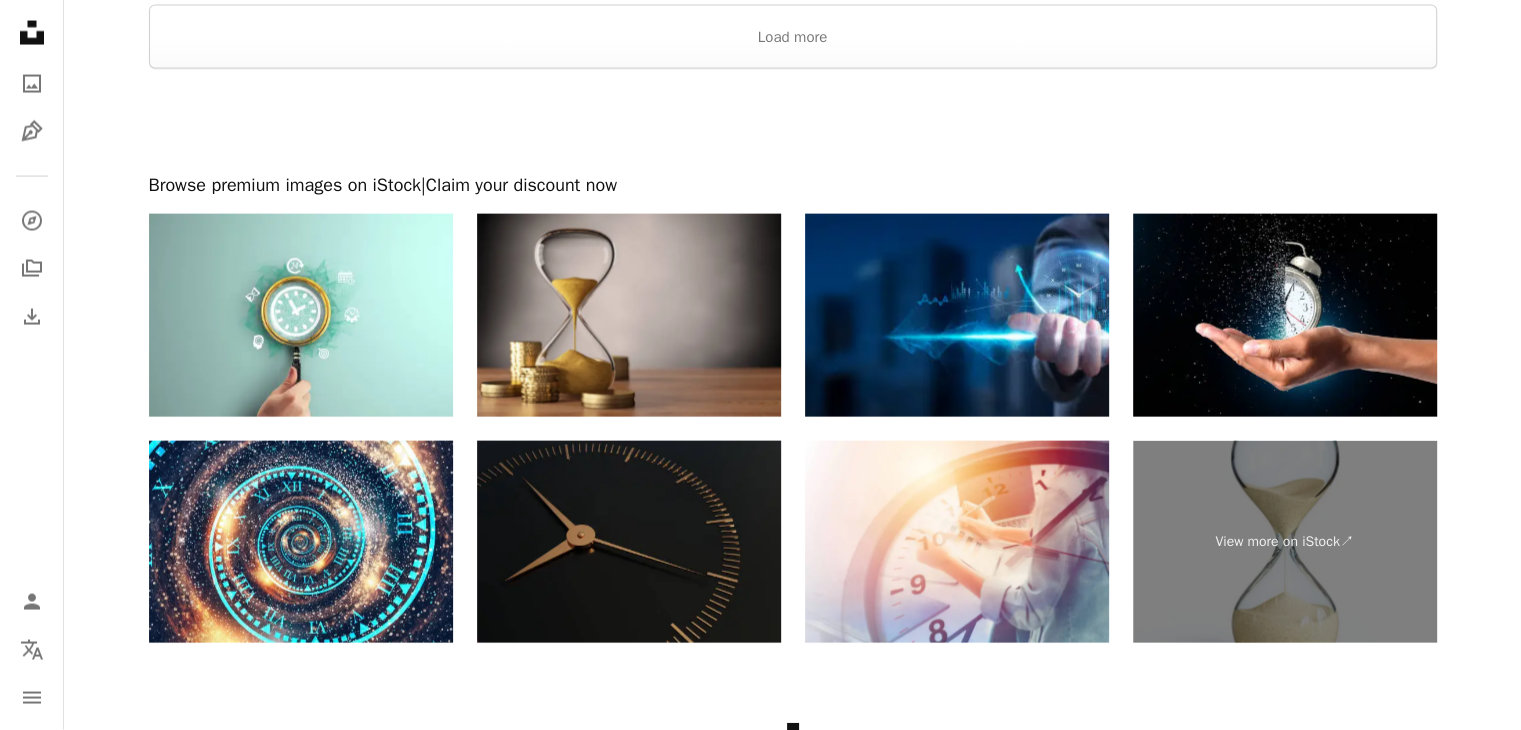 scroll, scrollTop: 4300, scrollLeft: 0, axis: vertical 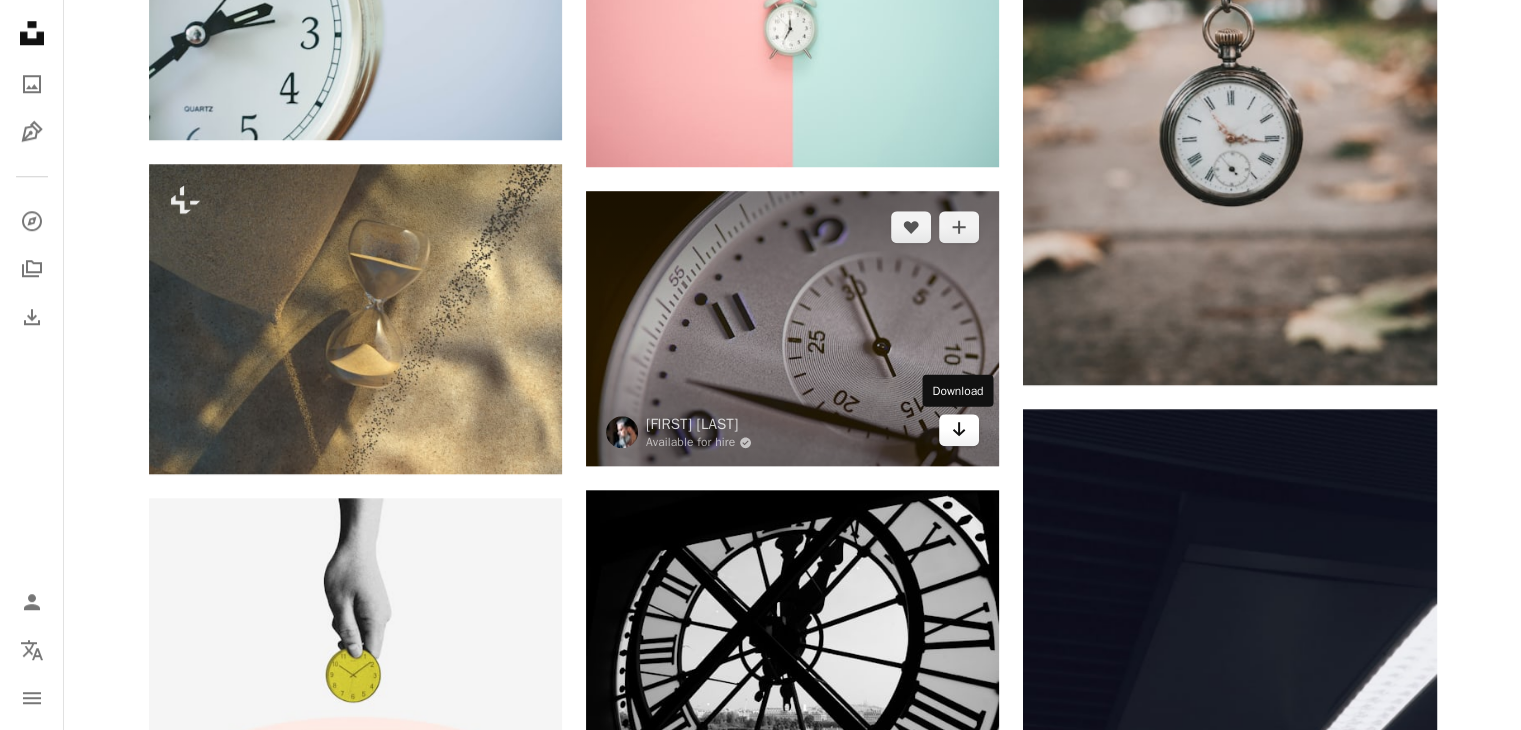 click on "Arrow pointing down" 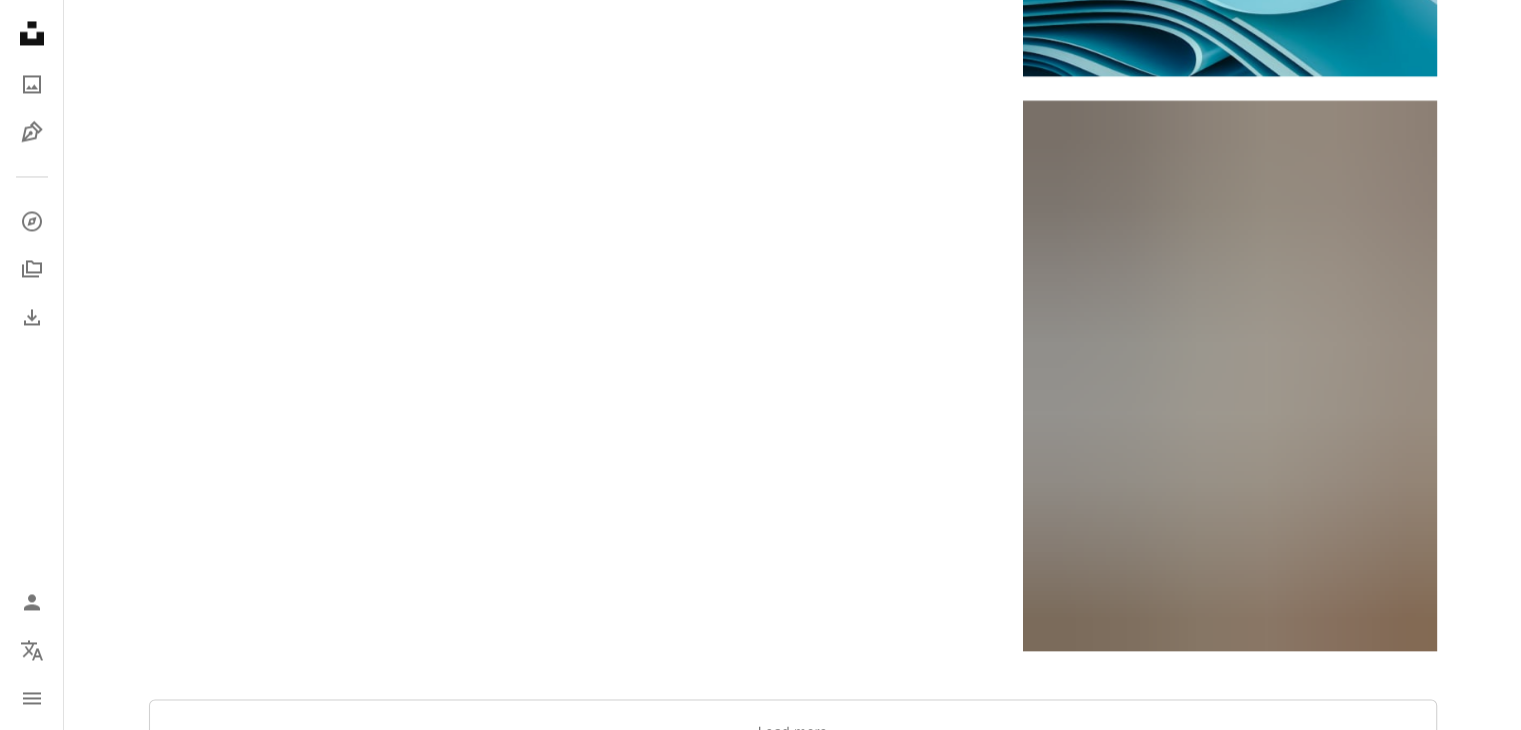 scroll, scrollTop: 3208, scrollLeft: 0, axis: vertical 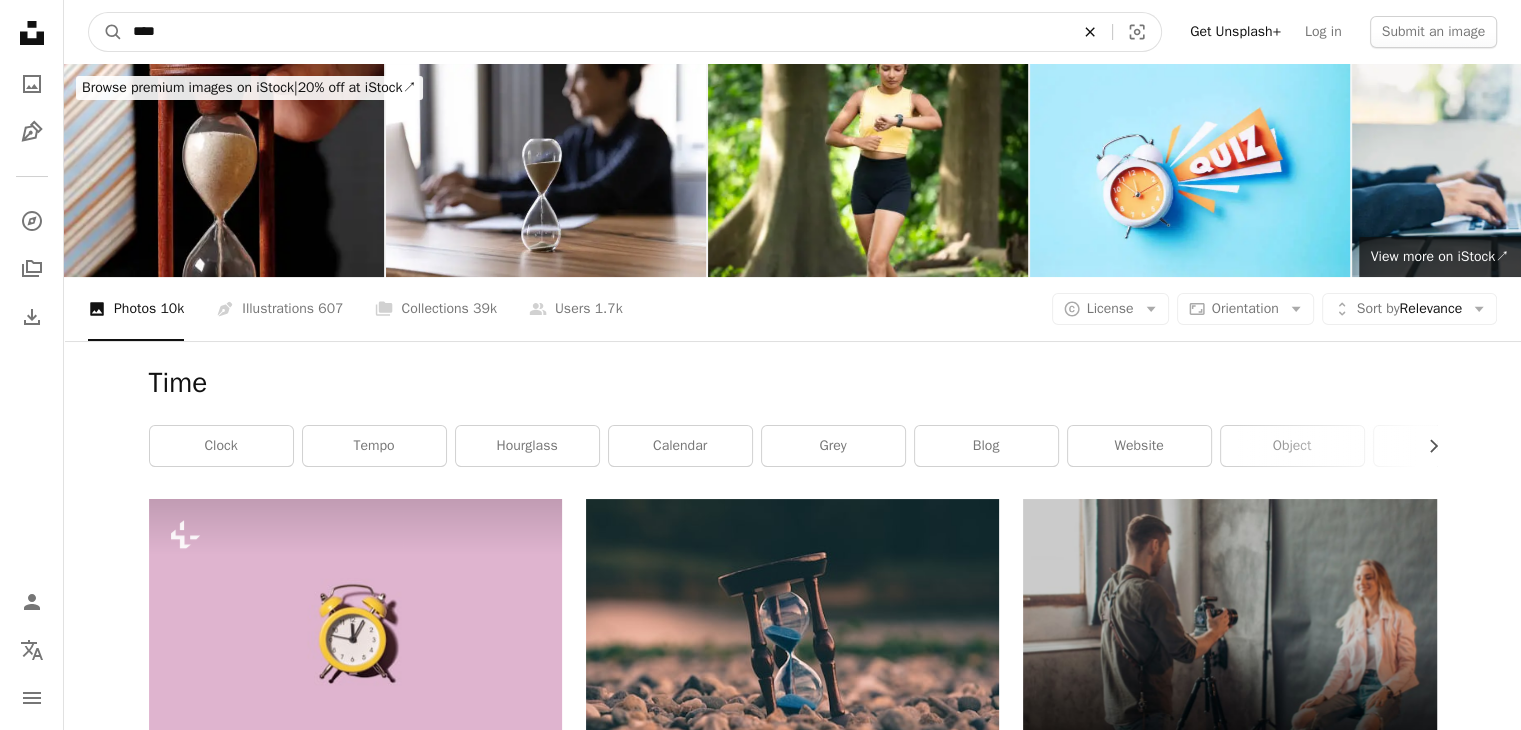 click on "An X shape" 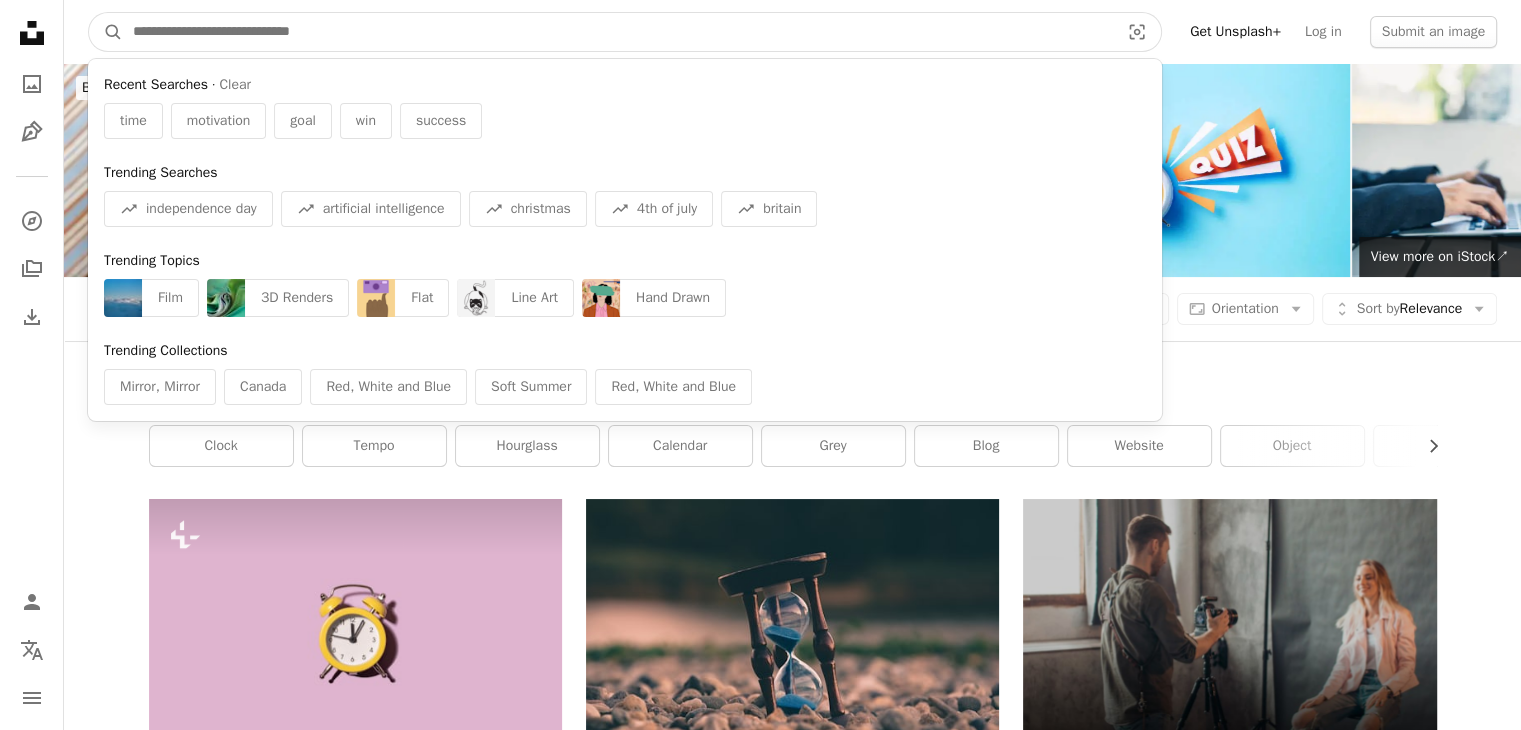 click at bounding box center (618, 32) 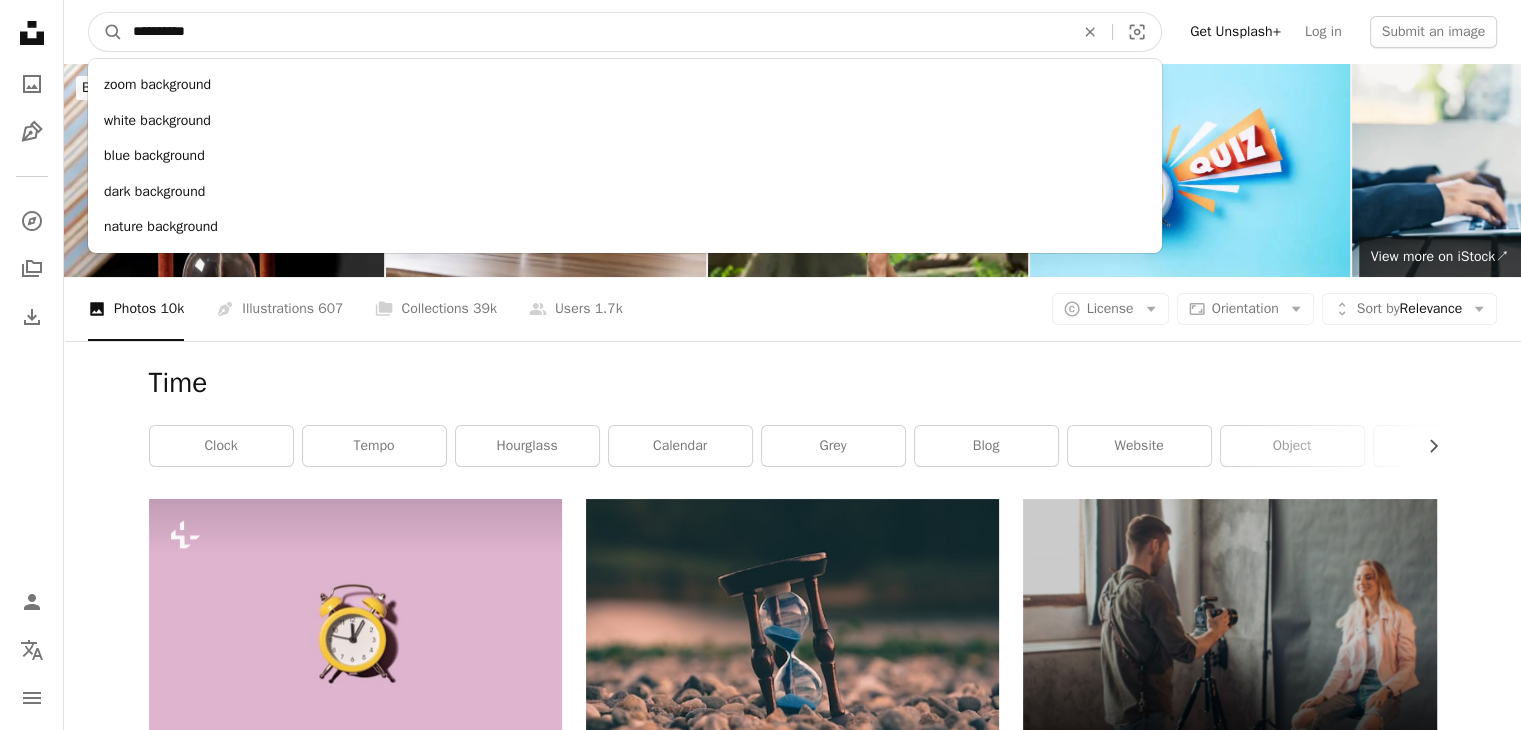 type on "**********" 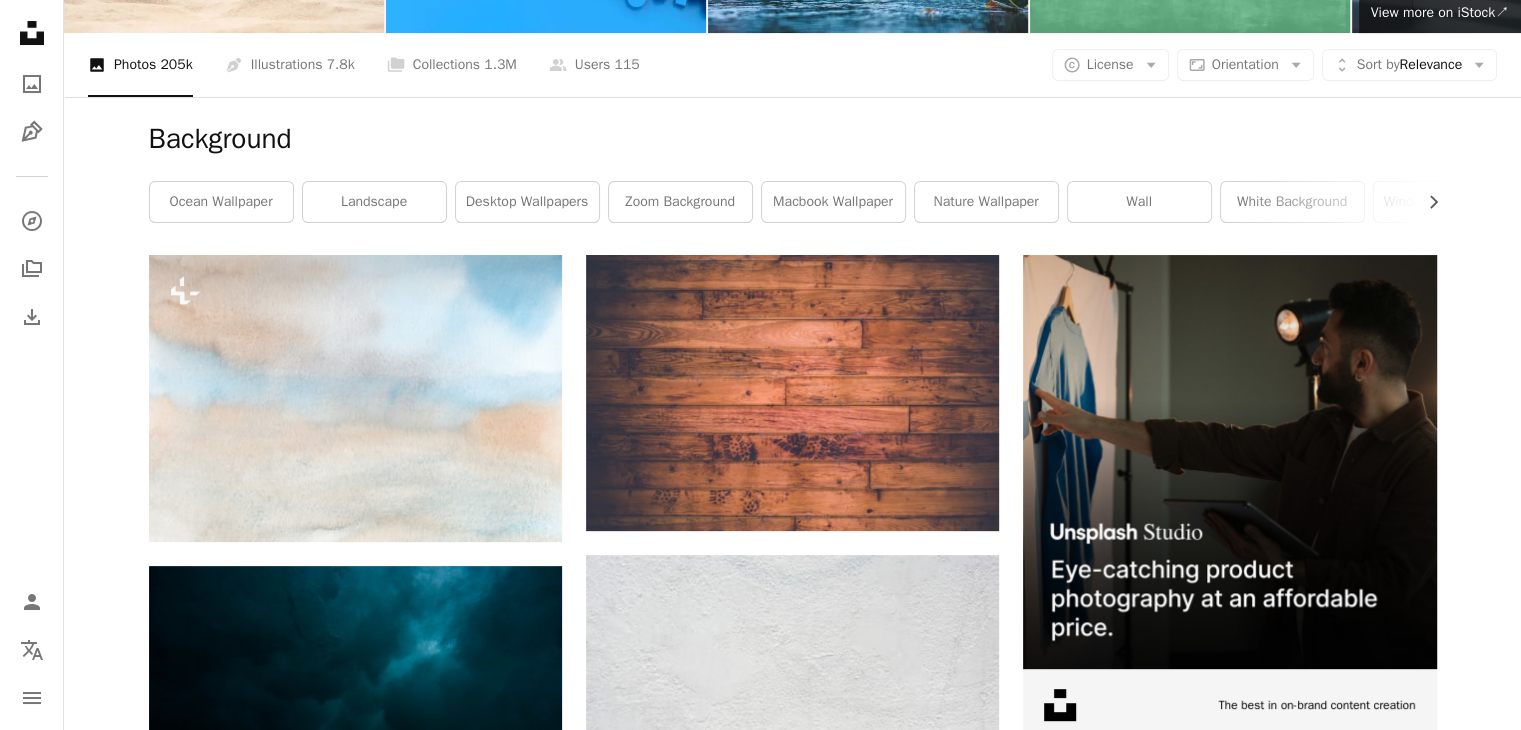 scroll, scrollTop: 300, scrollLeft: 0, axis: vertical 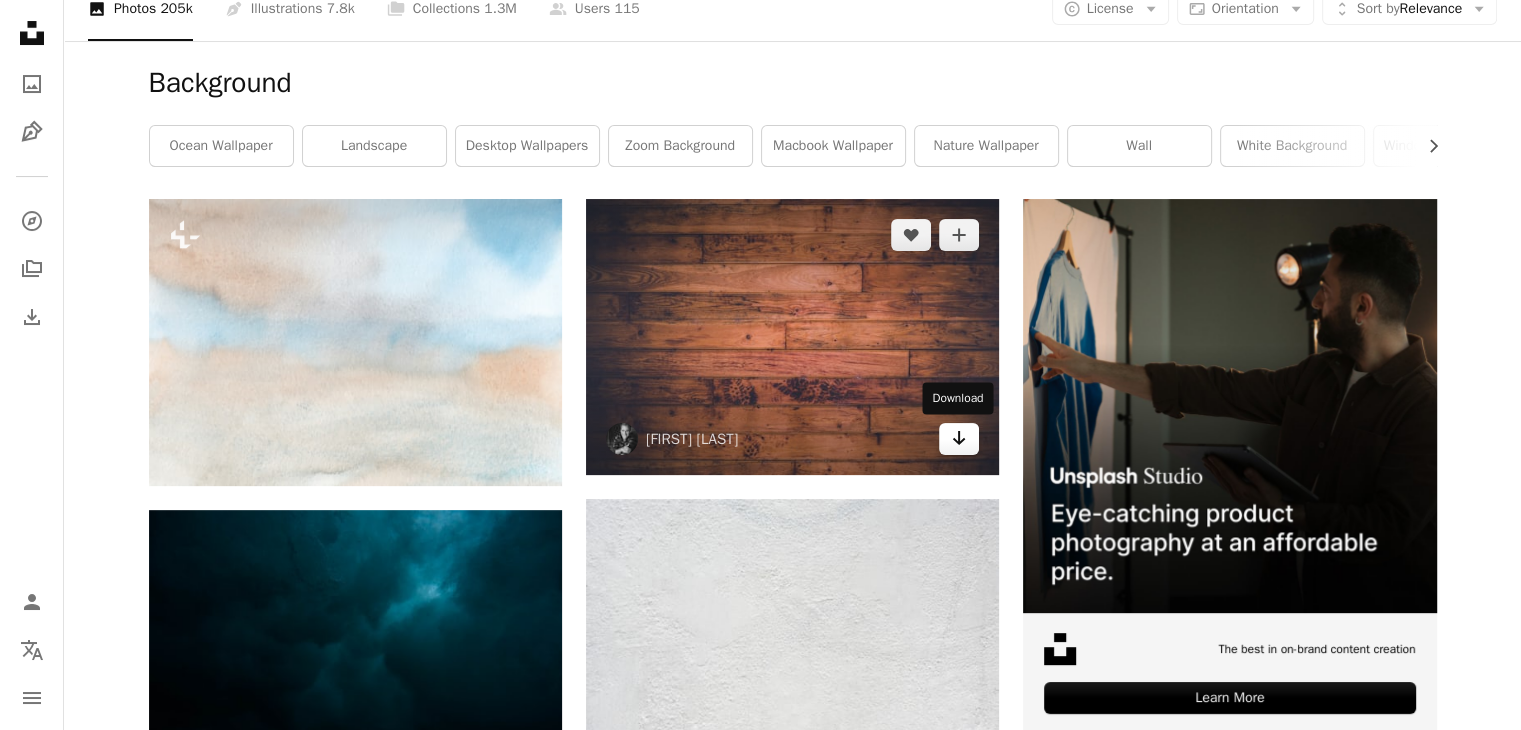 click on "Arrow pointing down" 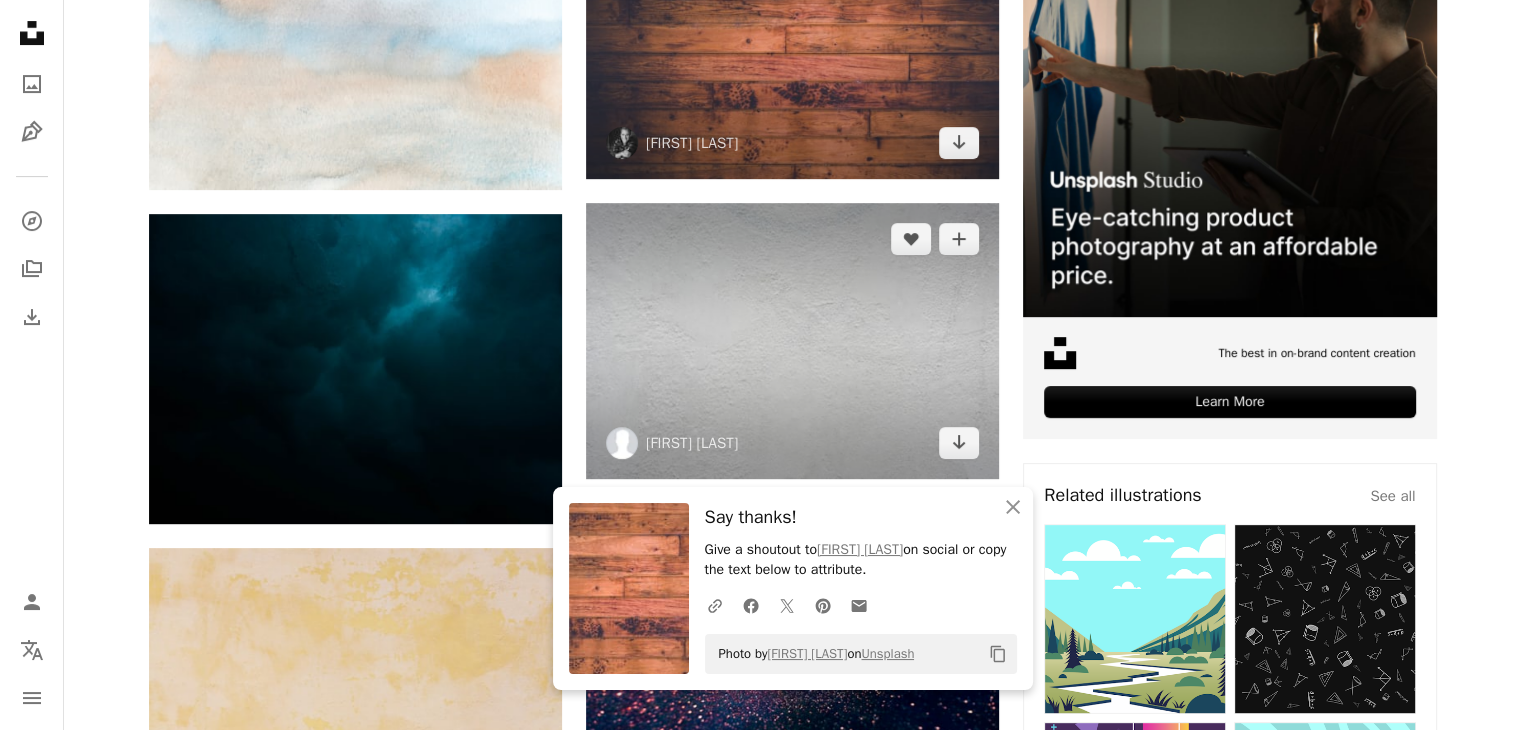 scroll, scrollTop: 600, scrollLeft: 0, axis: vertical 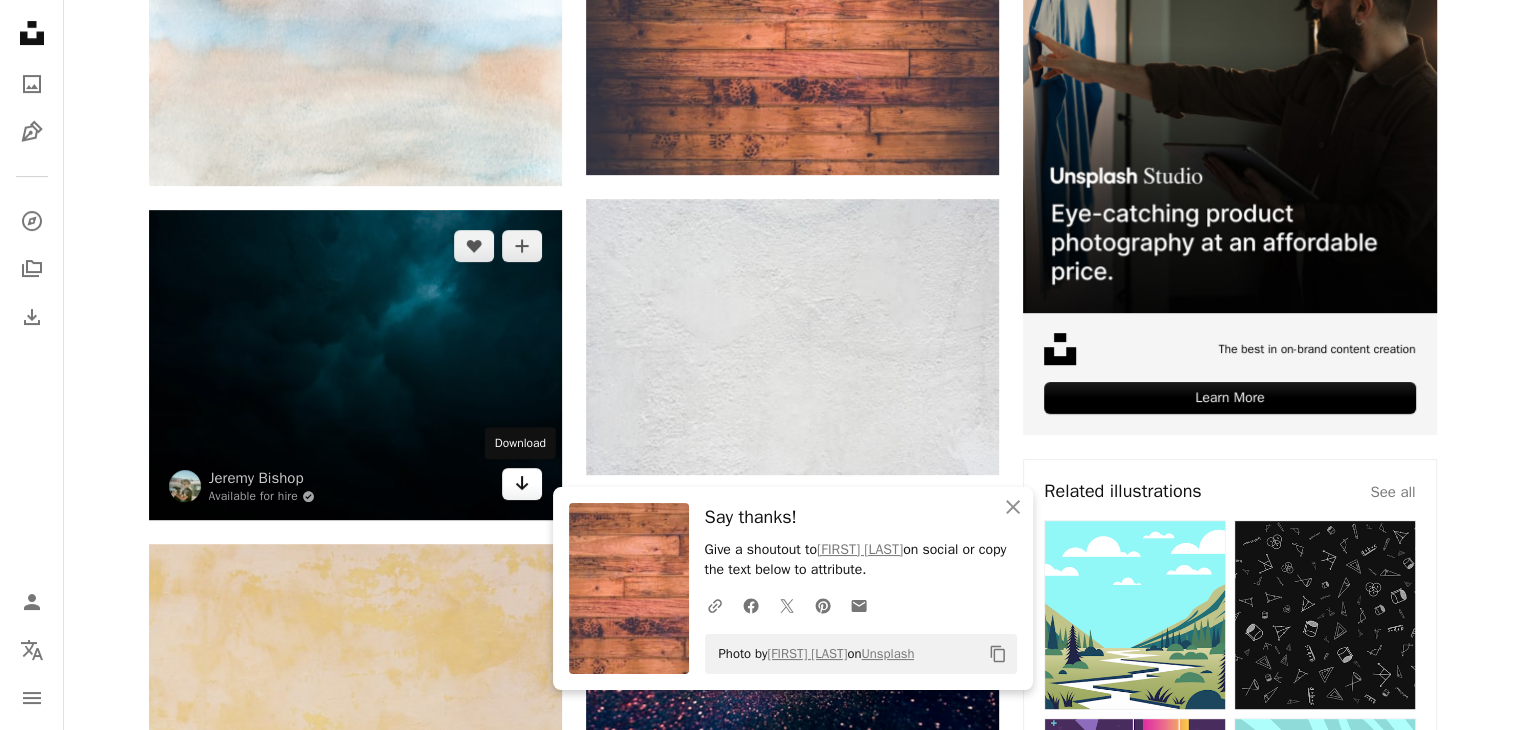 click on "Arrow pointing down" 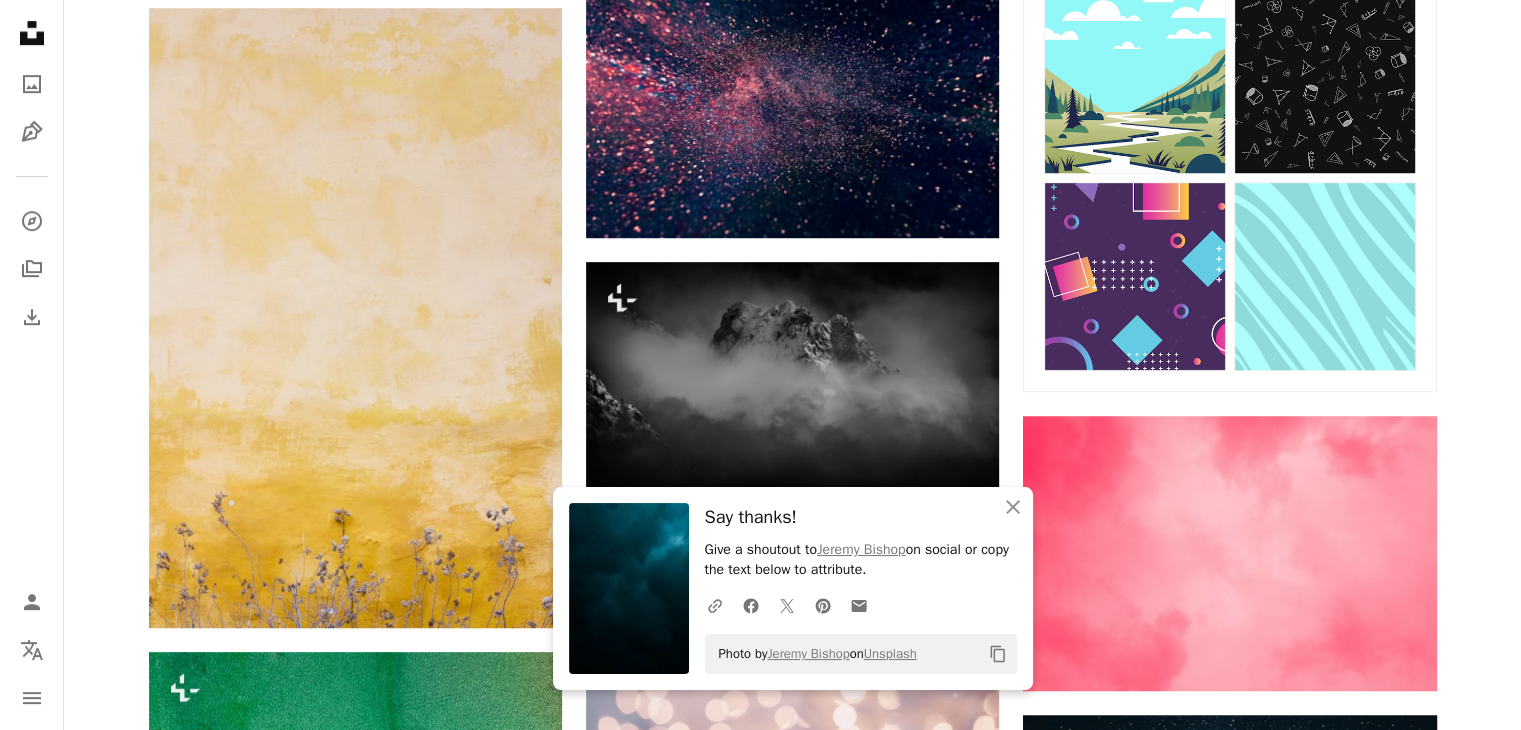 scroll, scrollTop: 1200, scrollLeft: 0, axis: vertical 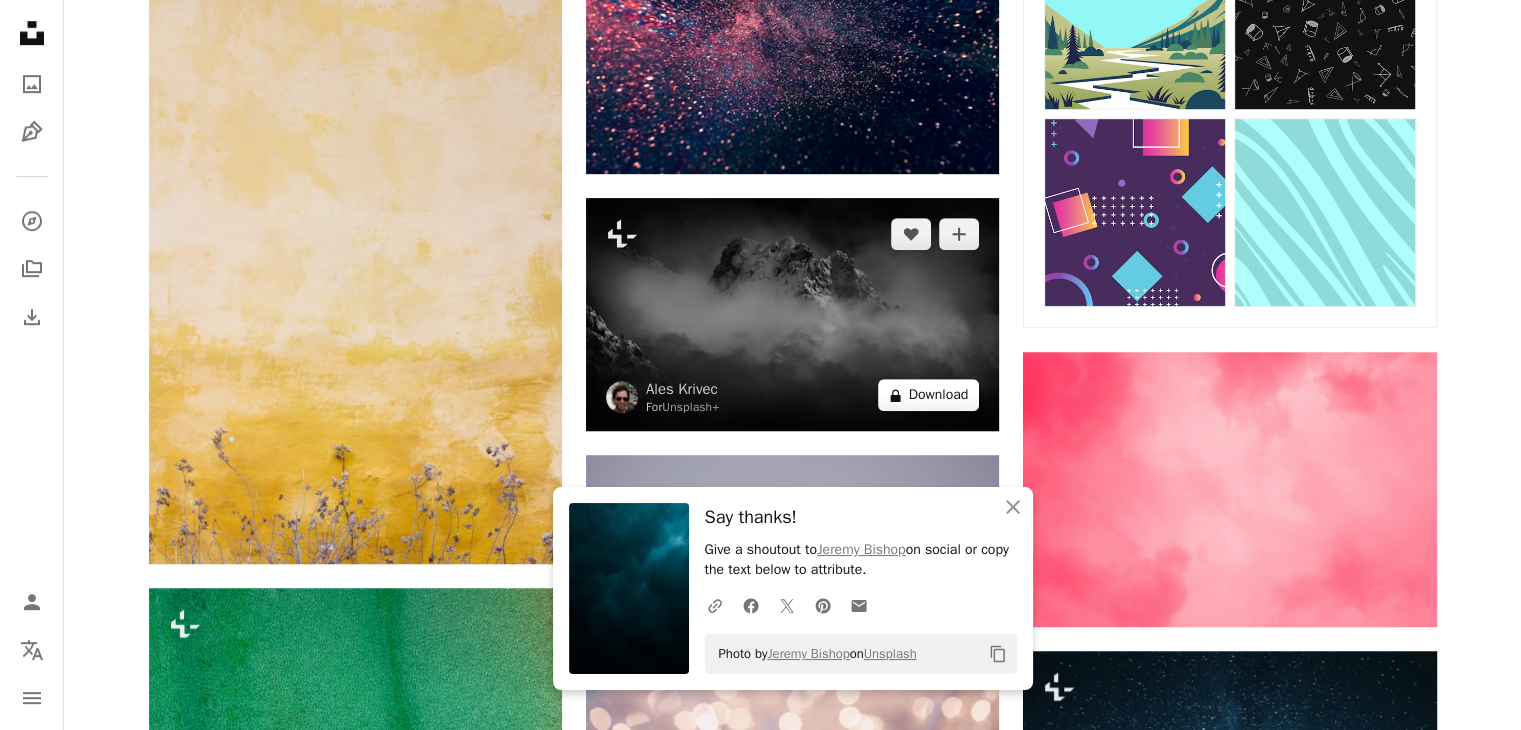 click on "A lock Download" at bounding box center [929, 395] 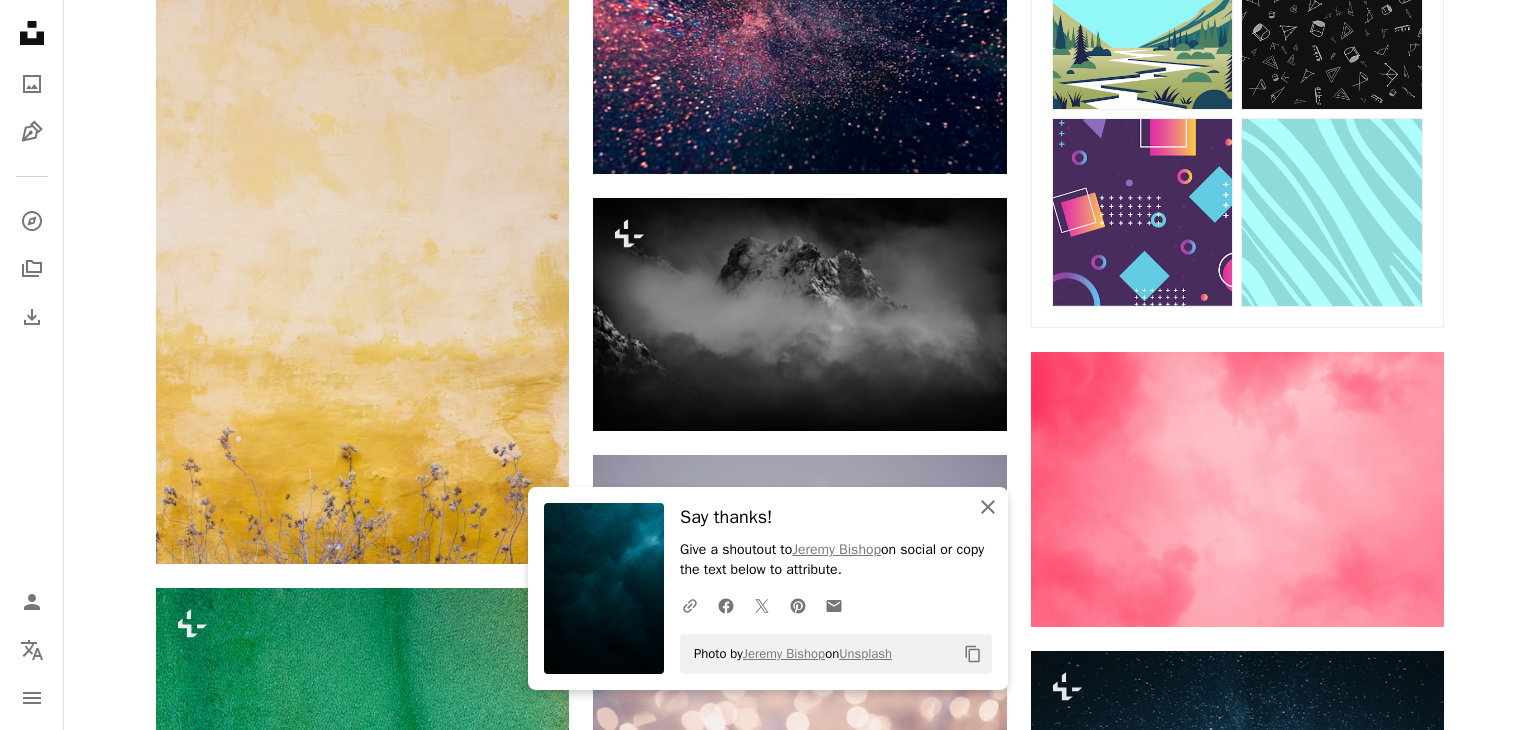 click on "An X shape" 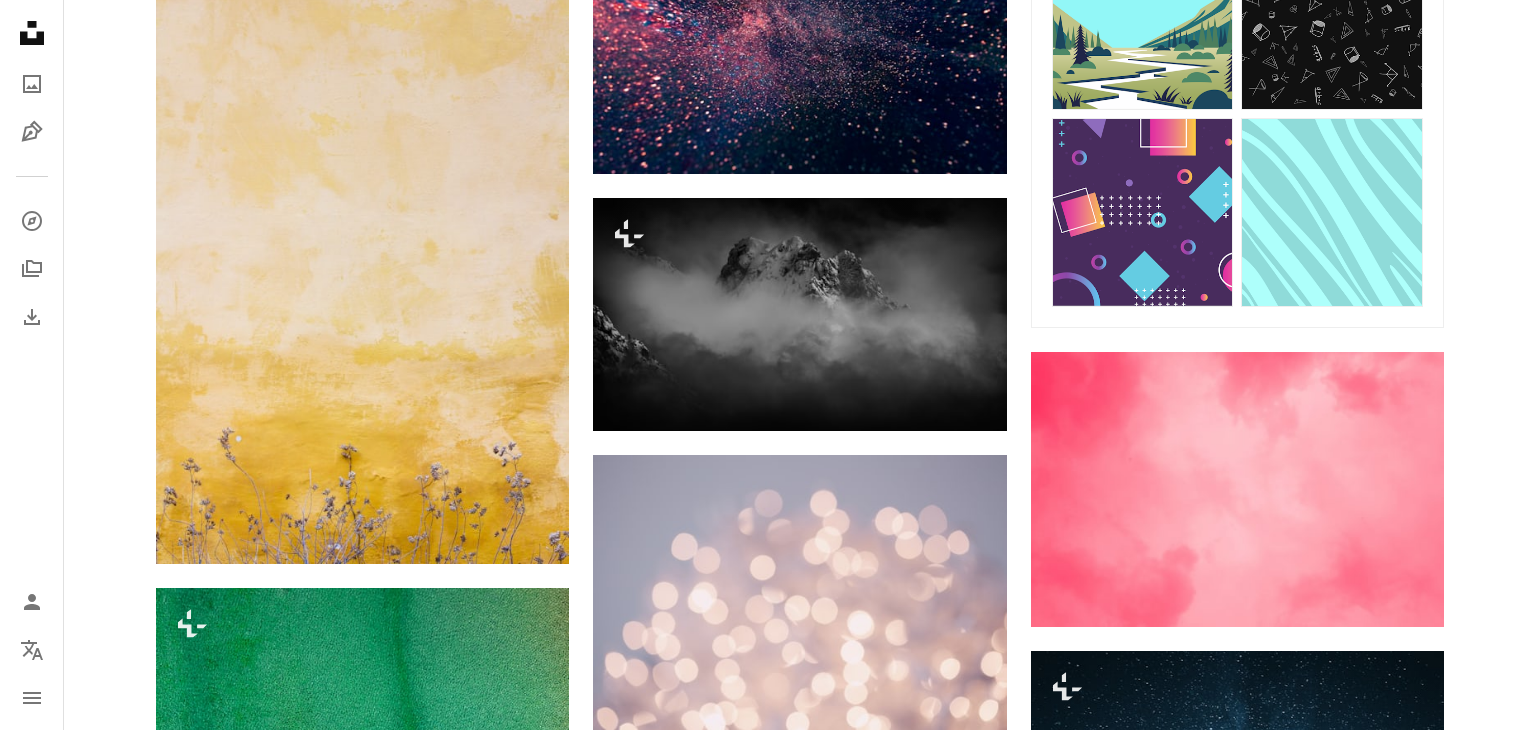 click on "An X shape Premium, ready to use images. Get unlimited access. A plus sign Members-only content added monthly A plus sign Unlimited royalty-free downloads A plus sign Illustrations  New A plus sign Enhanced legal protections yearly 66%  off monthly $12   $4 USD per month * Get  Unsplash+ * When paid annually, billed upfront  $48 Taxes where applicable. Renews automatically. Cancel anytime." at bounding box center (768, 4165) 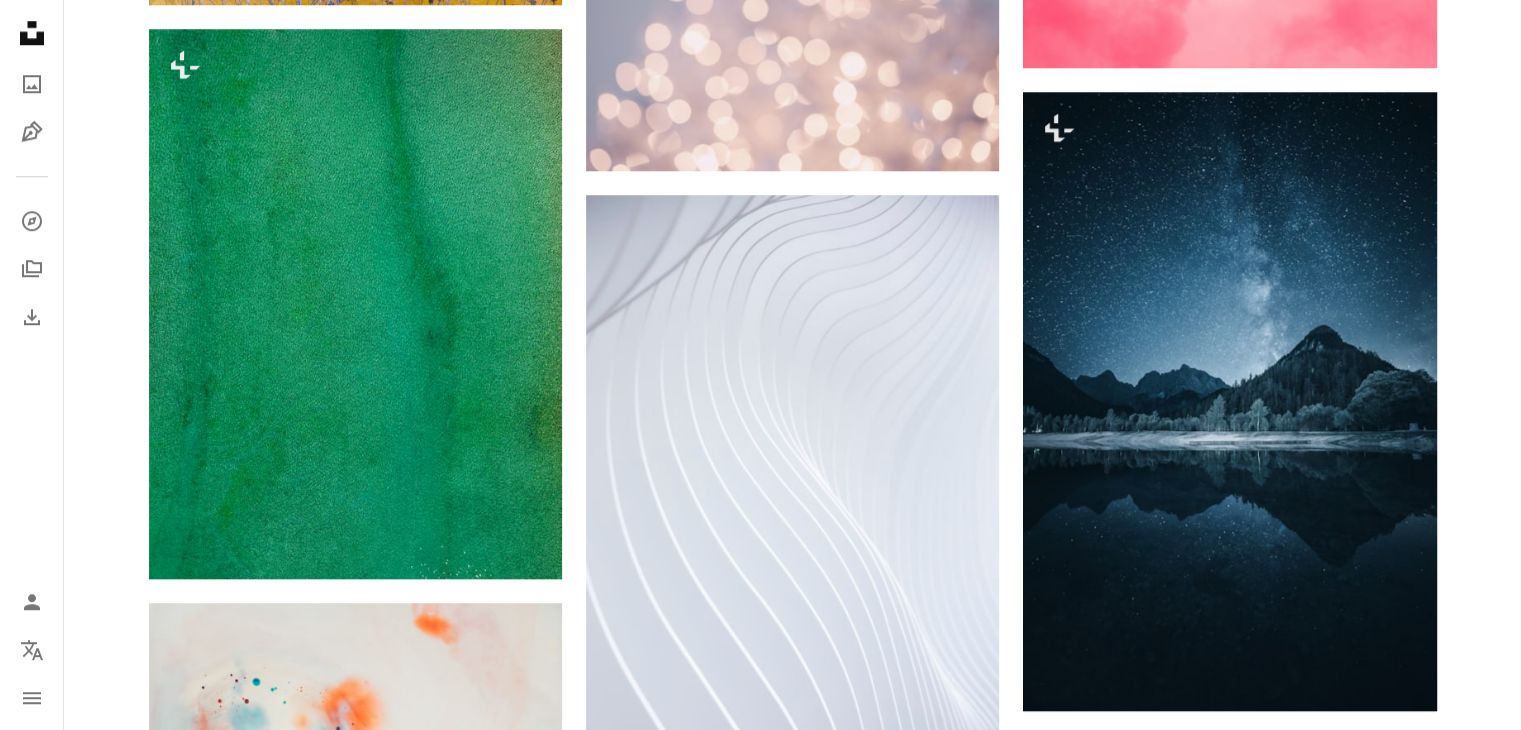 scroll, scrollTop: 1800, scrollLeft: 0, axis: vertical 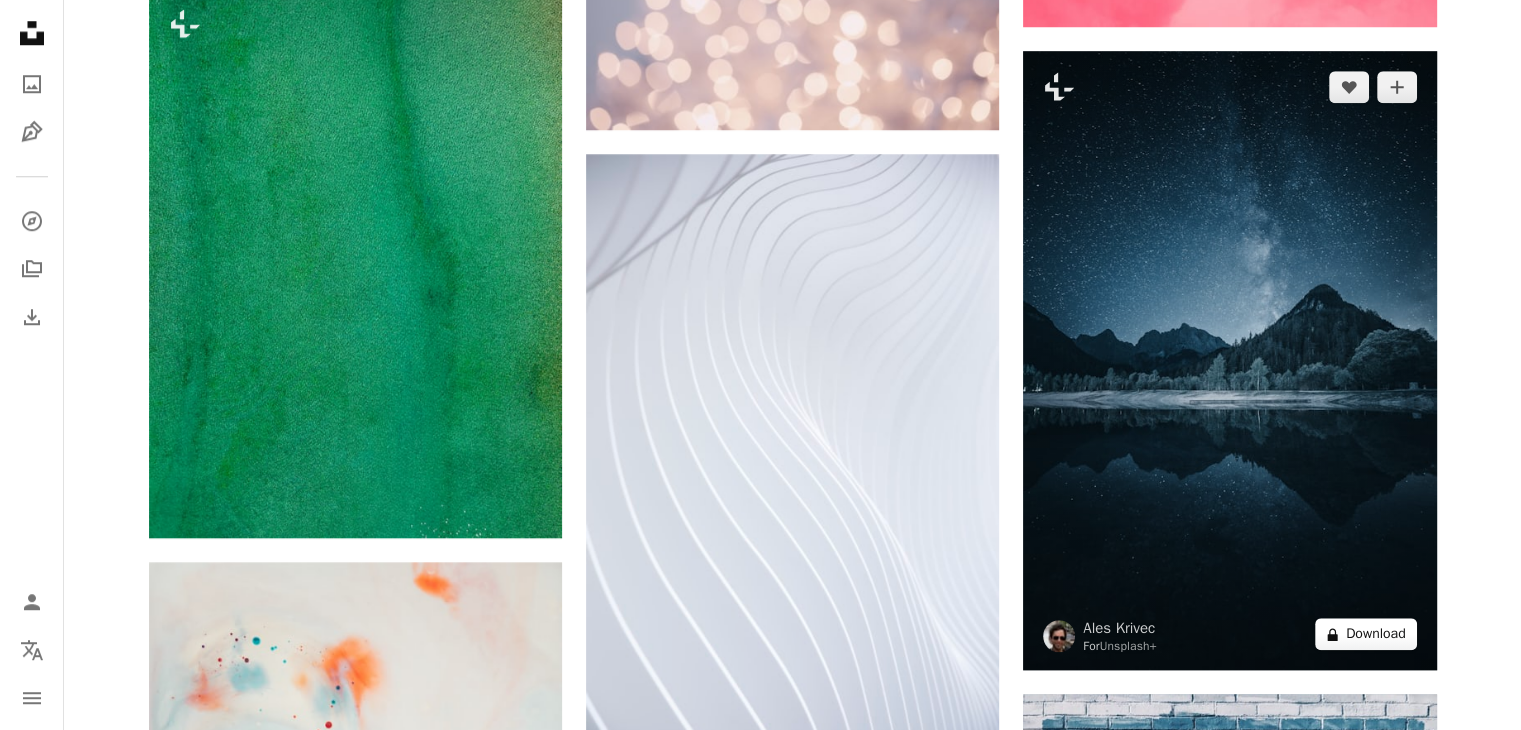 click on "A lock Download" at bounding box center (1366, 634) 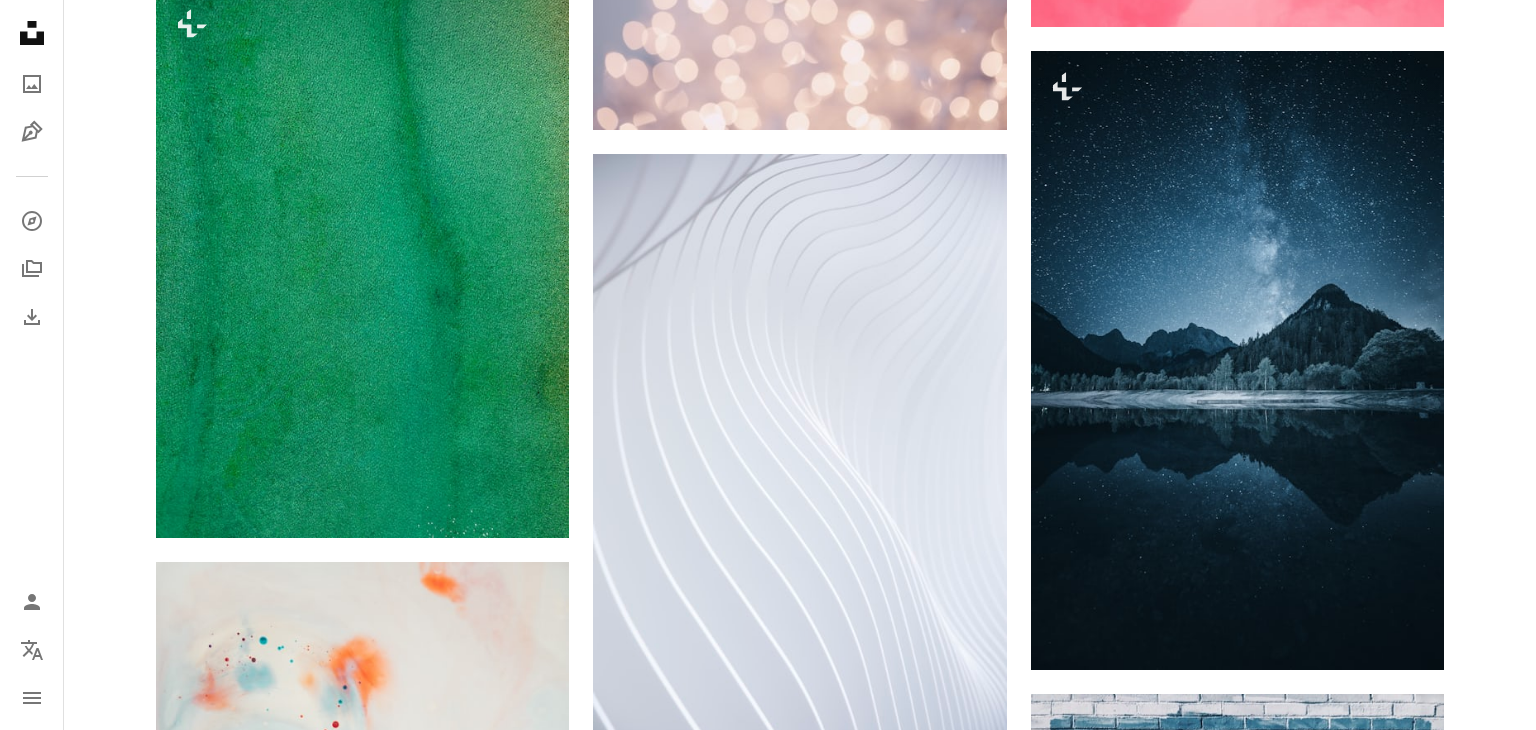click on "An X shape Premium, ready to use images. Get unlimited access. A plus sign Members-only content added monthly A plus sign Unlimited royalty-free downloads A plus sign Illustrations  New A plus sign Enhanced legal protections yearly 66%  off monthly $12   $4 USD per month * Get  Unsplash+ * When paid annually, billed upfront  $48 Taxes where applicable. Renews automatically. Cancel anytime." at bounding box center (768, 3565) 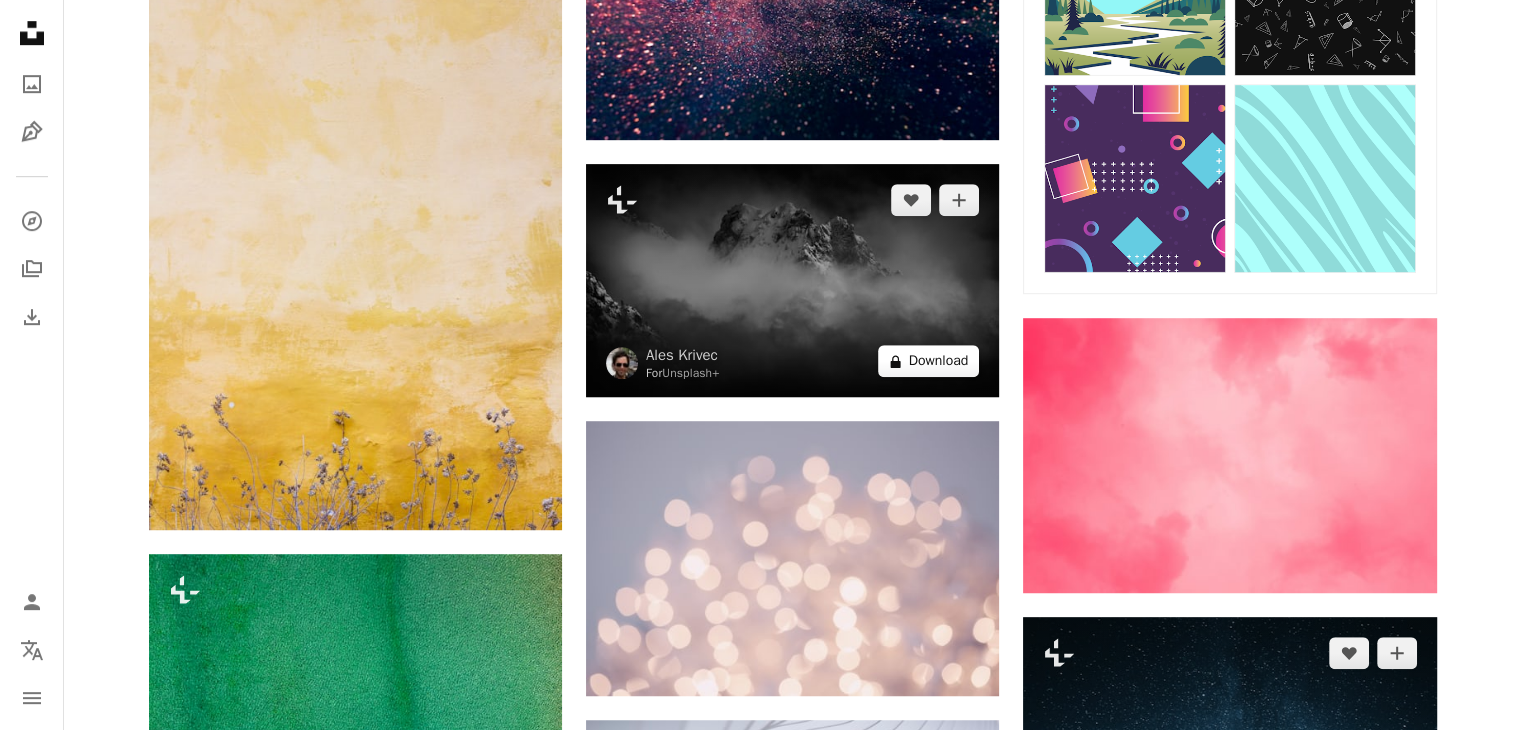 scroll, scrollTop: 1200, scrollLeft: 0, axis: vertical 